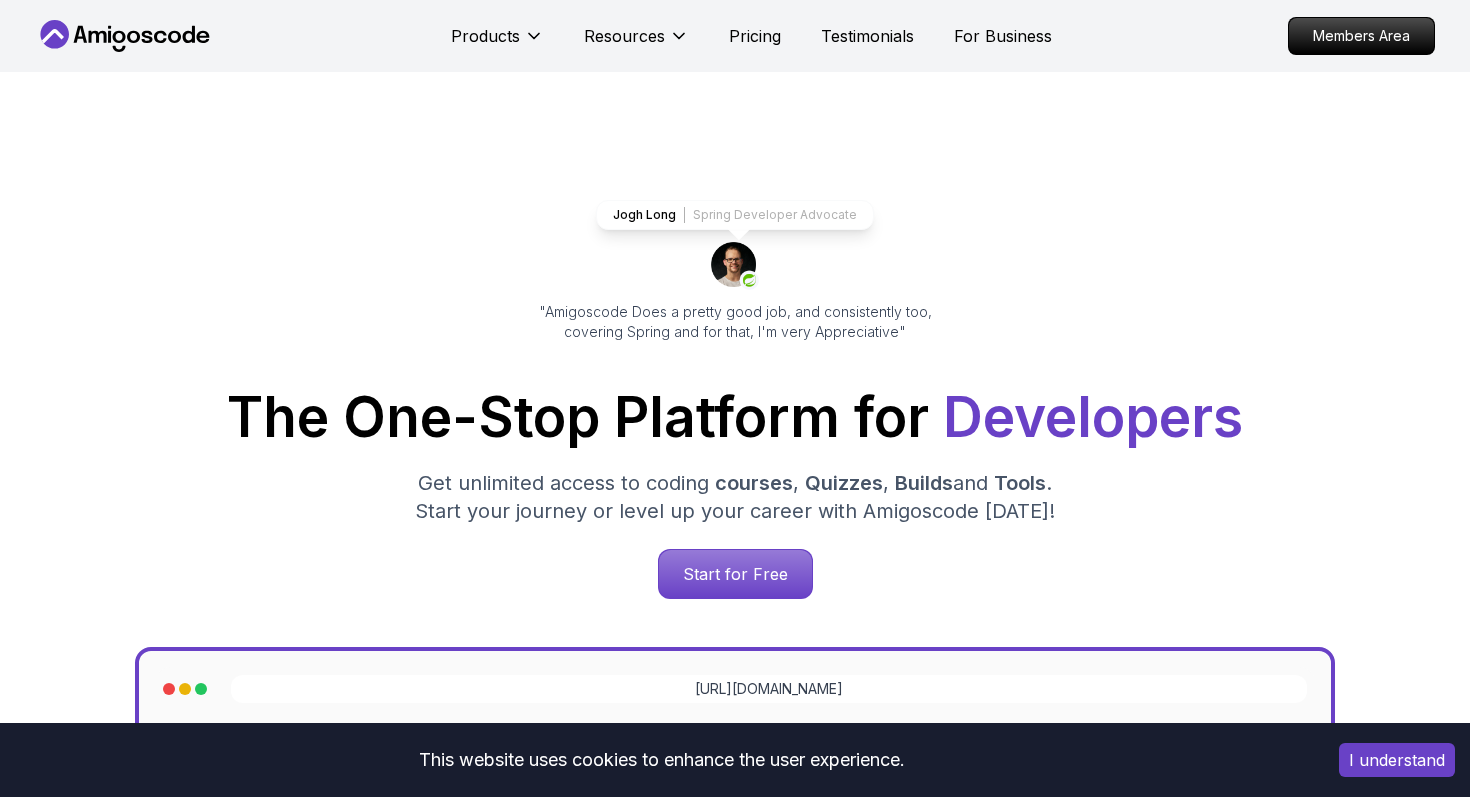 scroll, scrollTop: 0, scrollLeft: 0, axis: both 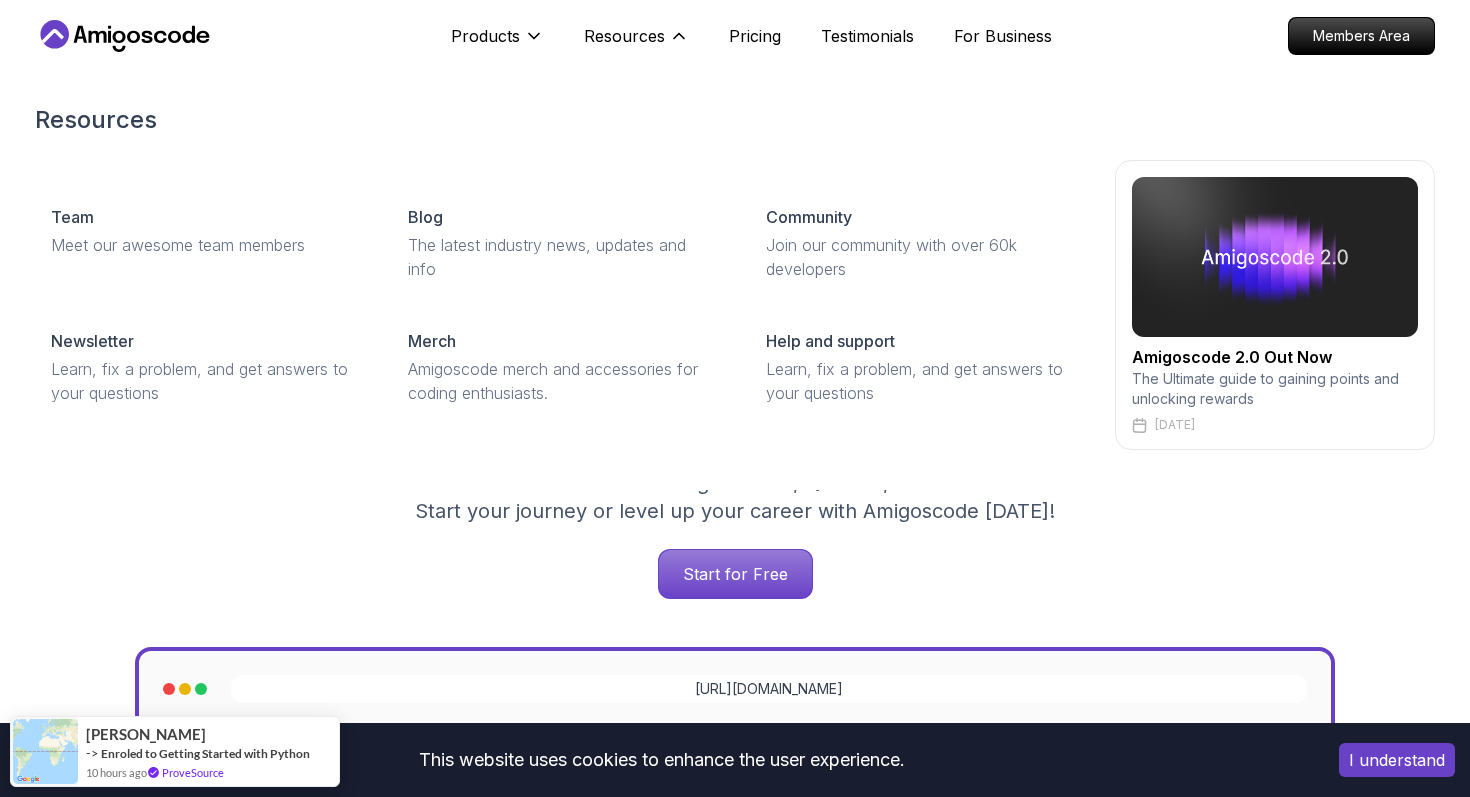 click on "Amigoscode 2.0 Out Now" at bounding box center [1275, 357] 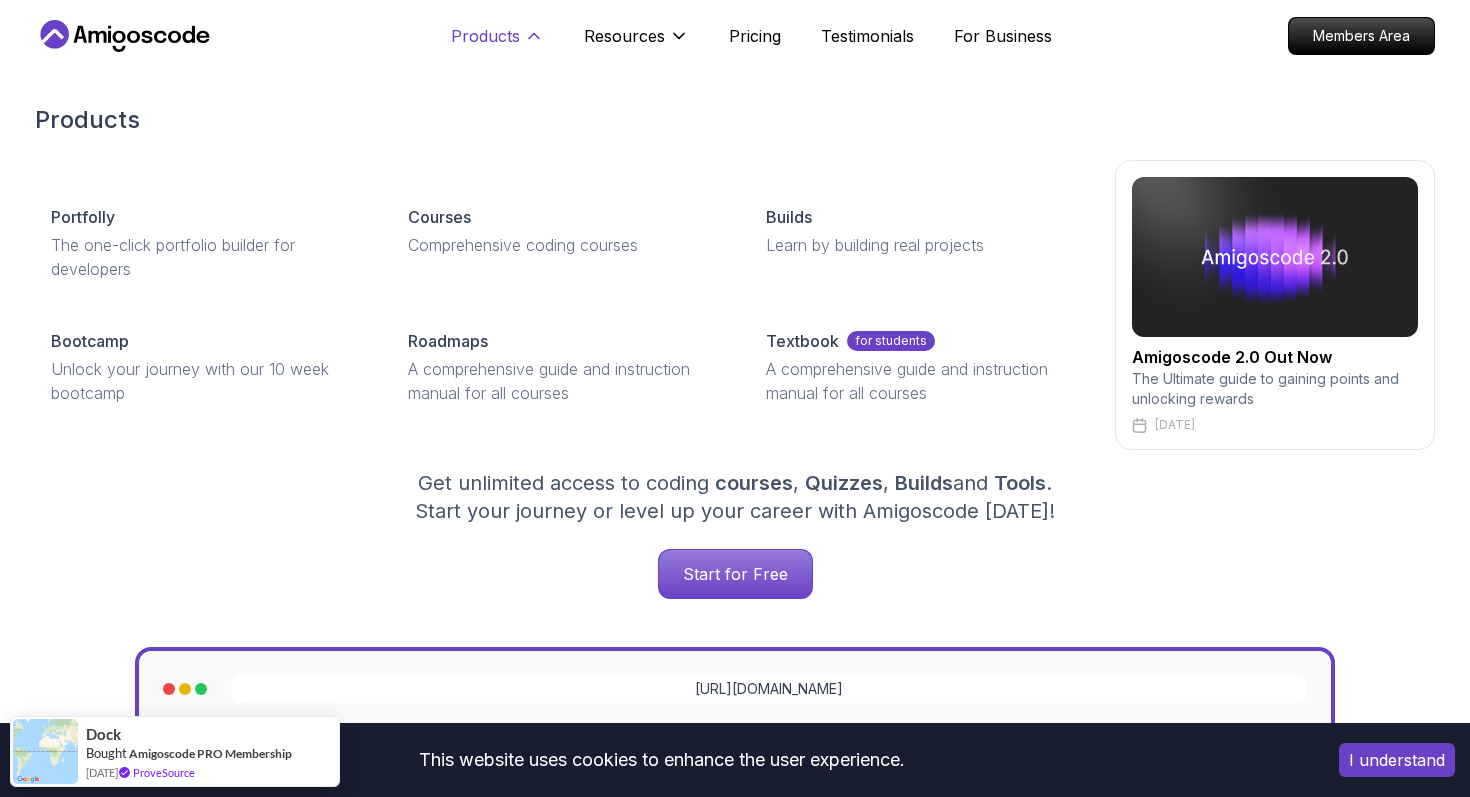click 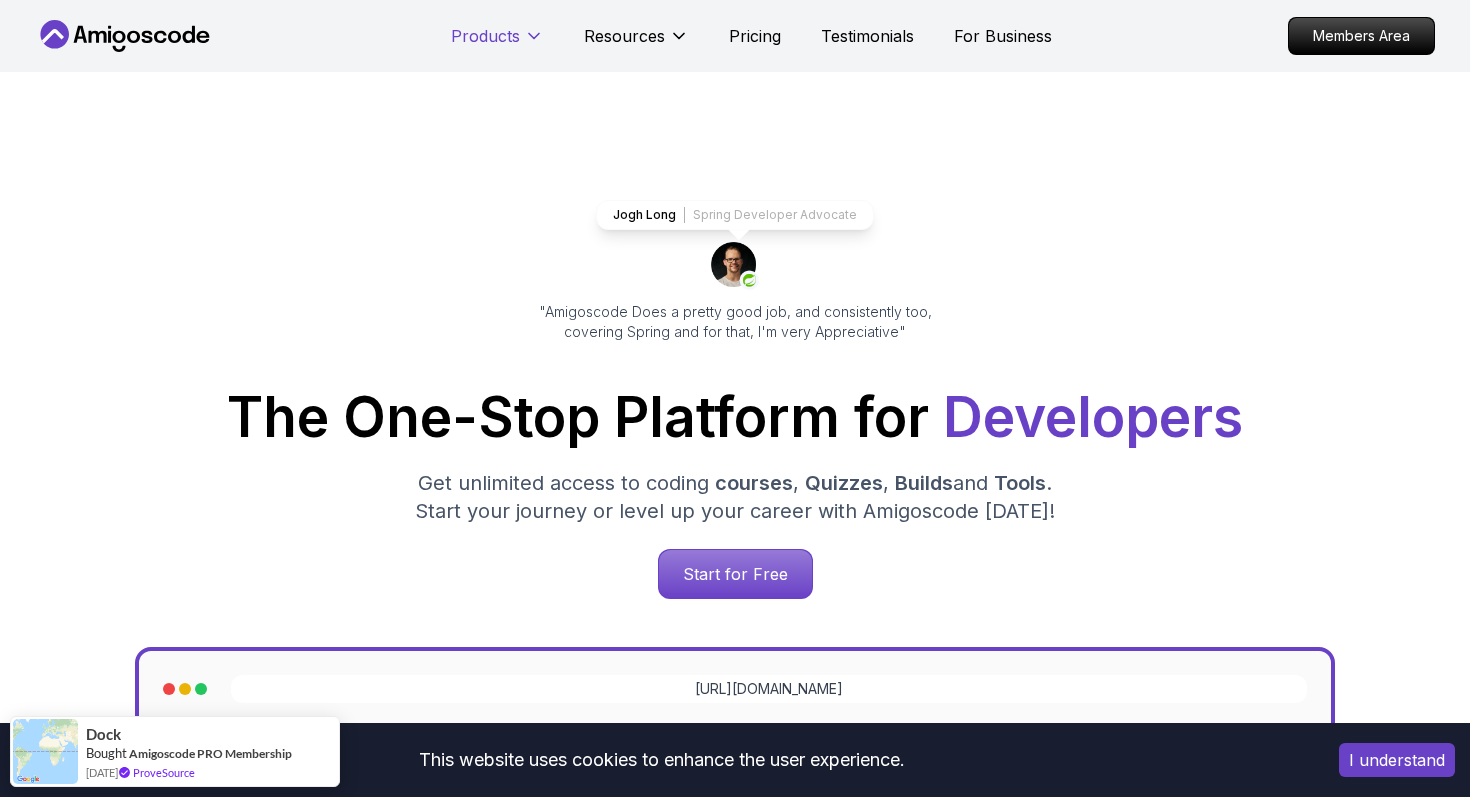 click 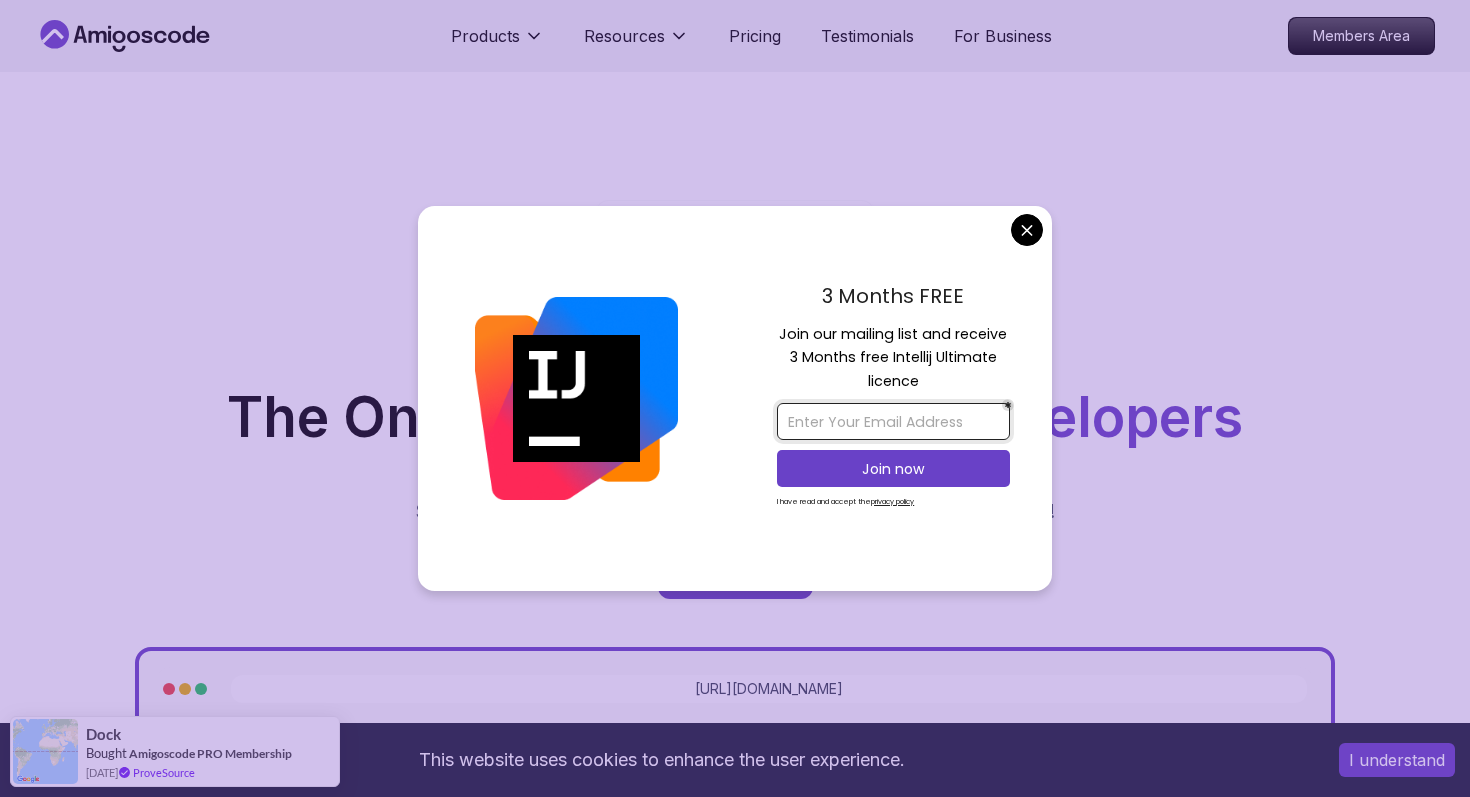 click at bounding box center (893, 421) 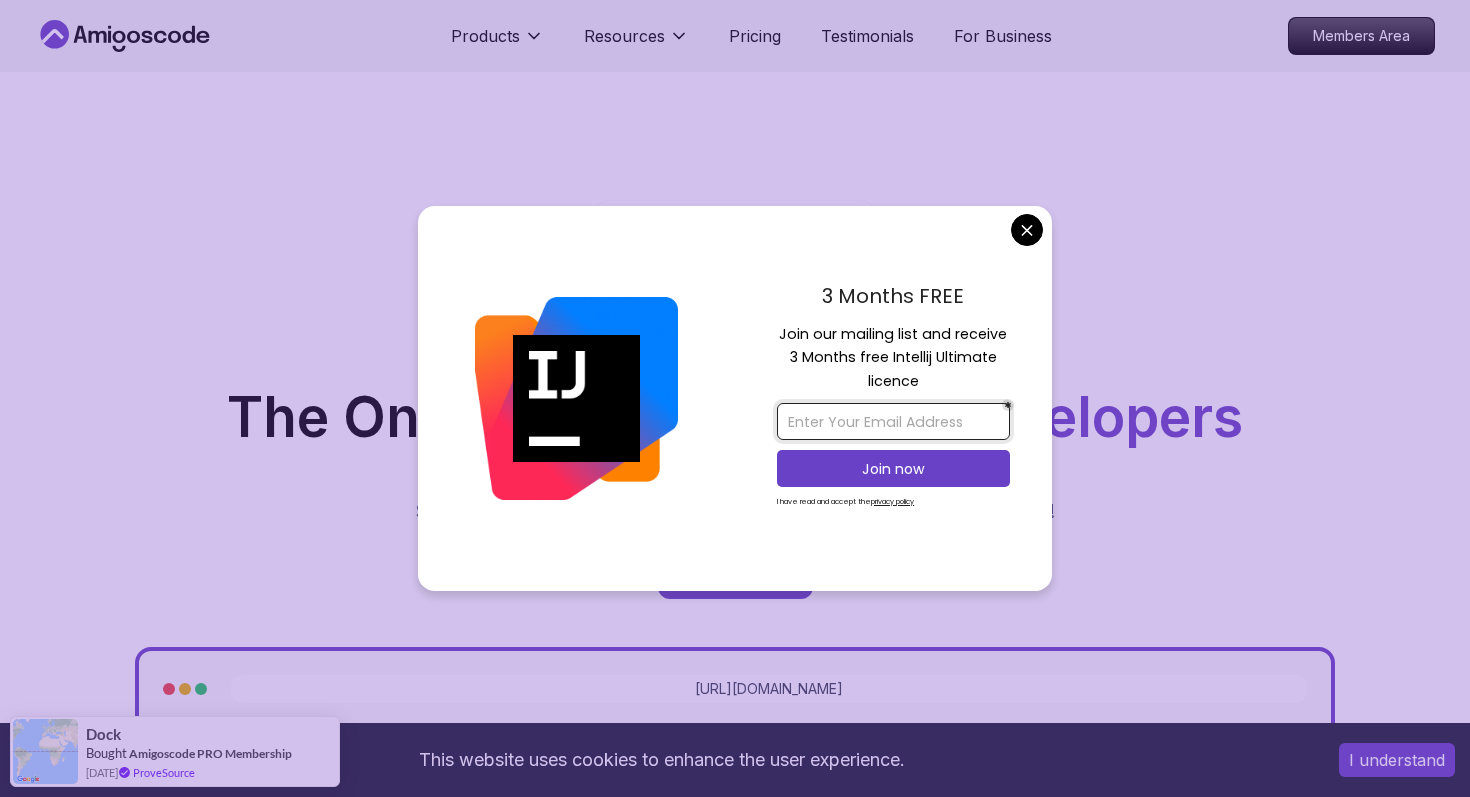 type on "harshaanchakkal@gmail.com" 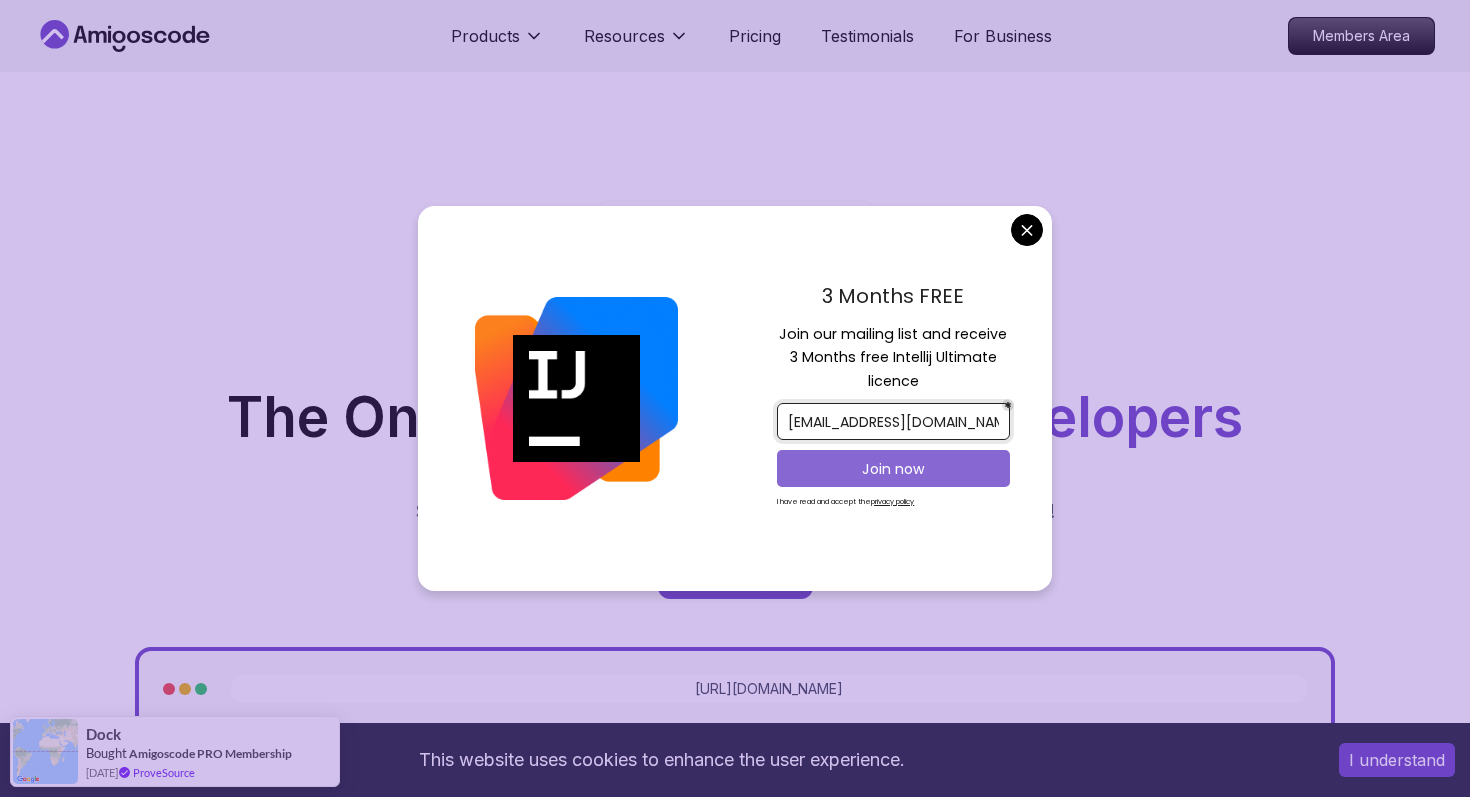 click on "Join now" at bounding box center [893, 469] 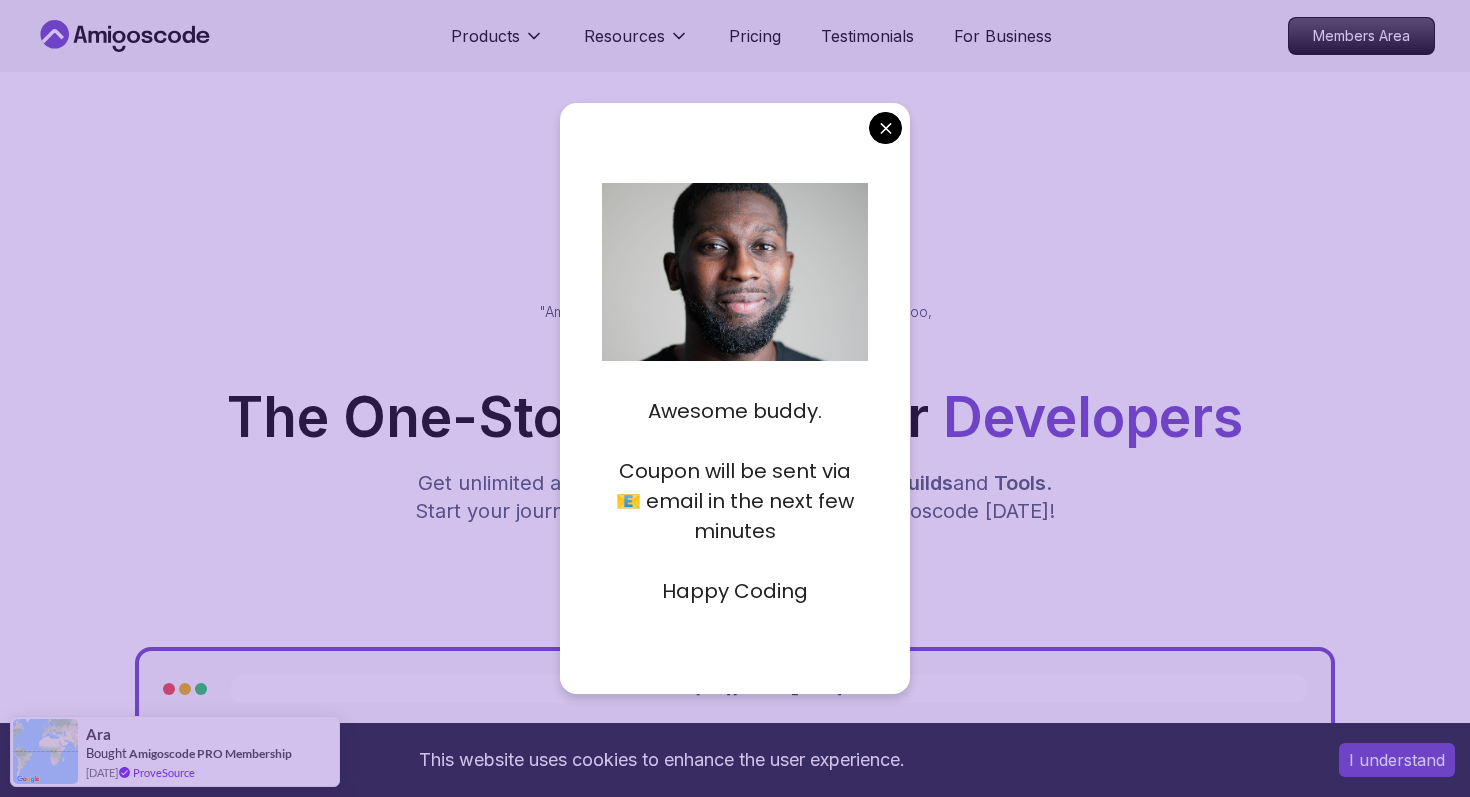 click on "This website uses cookies to enhance the user experience. I understand Products Resources Pricing Testimonials For Business Members Area Products Resources Pricing Testimonials For Business Members Area Jogh Long Spring Developer Advocate "Amigoscode Does a pretty good job, and consistently too, covering Spring and for that, I'm very Appreciative" The One-Stop Platform for   Developers Get unlimited access to coding   courses ,   Quizzes ,   Builds  and   Tools . Start your journey or level up your career with Amigoscode today! Start for Free https://amigoscode.com/dashboard OUR AMIGO STUDENTS WORK IN TOP COMPANIES Courses Builds Discover Amigoscode's Latest   Premium Courses! Get unlimited access to coding   courses ,   Quizzes ,   Builds  and   Tools . Start your journey or level up your career with Amigoscode today! Browse all  courses Advanced Spring Boot Pro Dive deep into Spring Boot with our advanced course, designed to take your skills from intermediate to expert level. NEW Spring Boot for Beginners" at bounding box center [735, 5861] 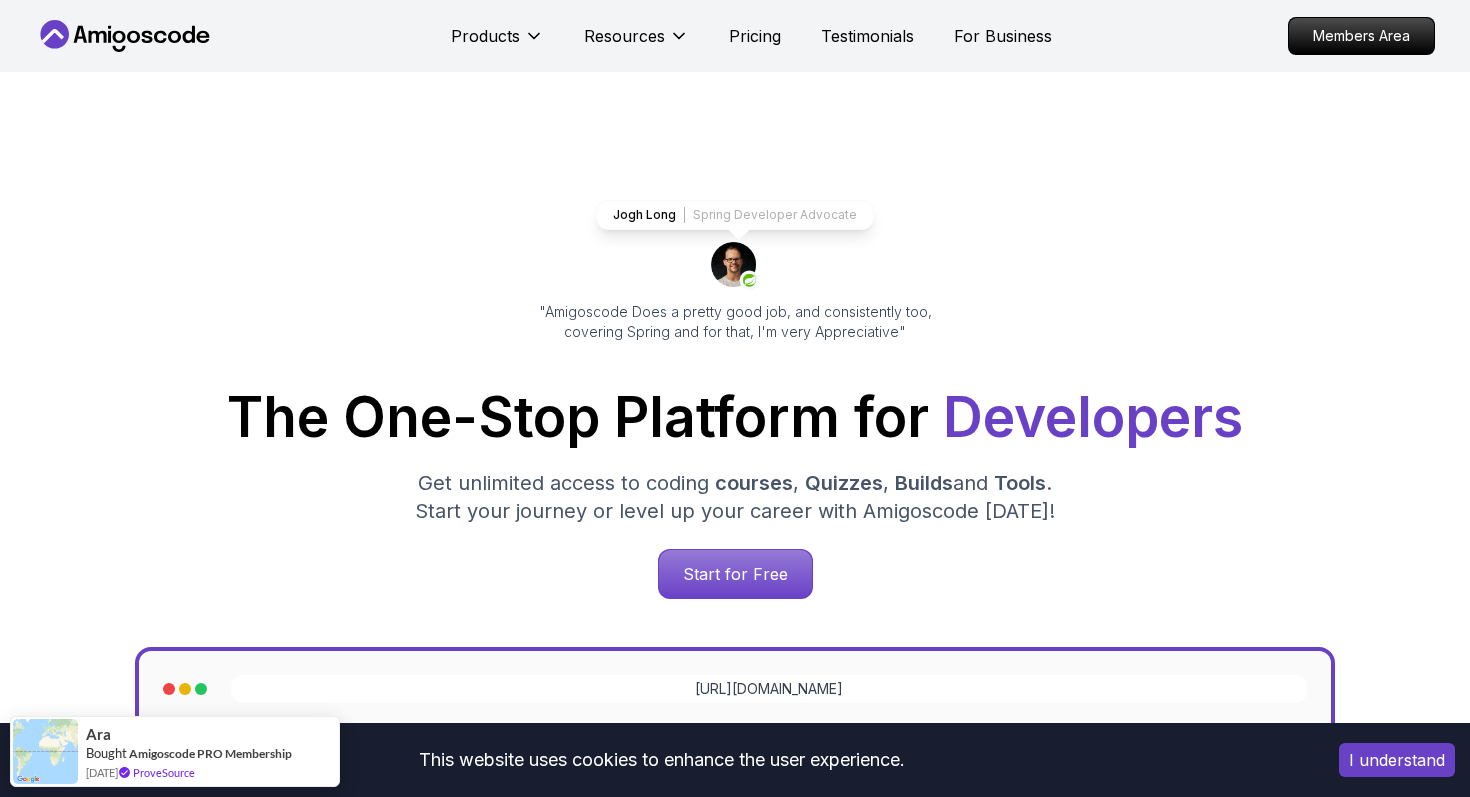 click on "I understand" at bounding box center (1397, 760) 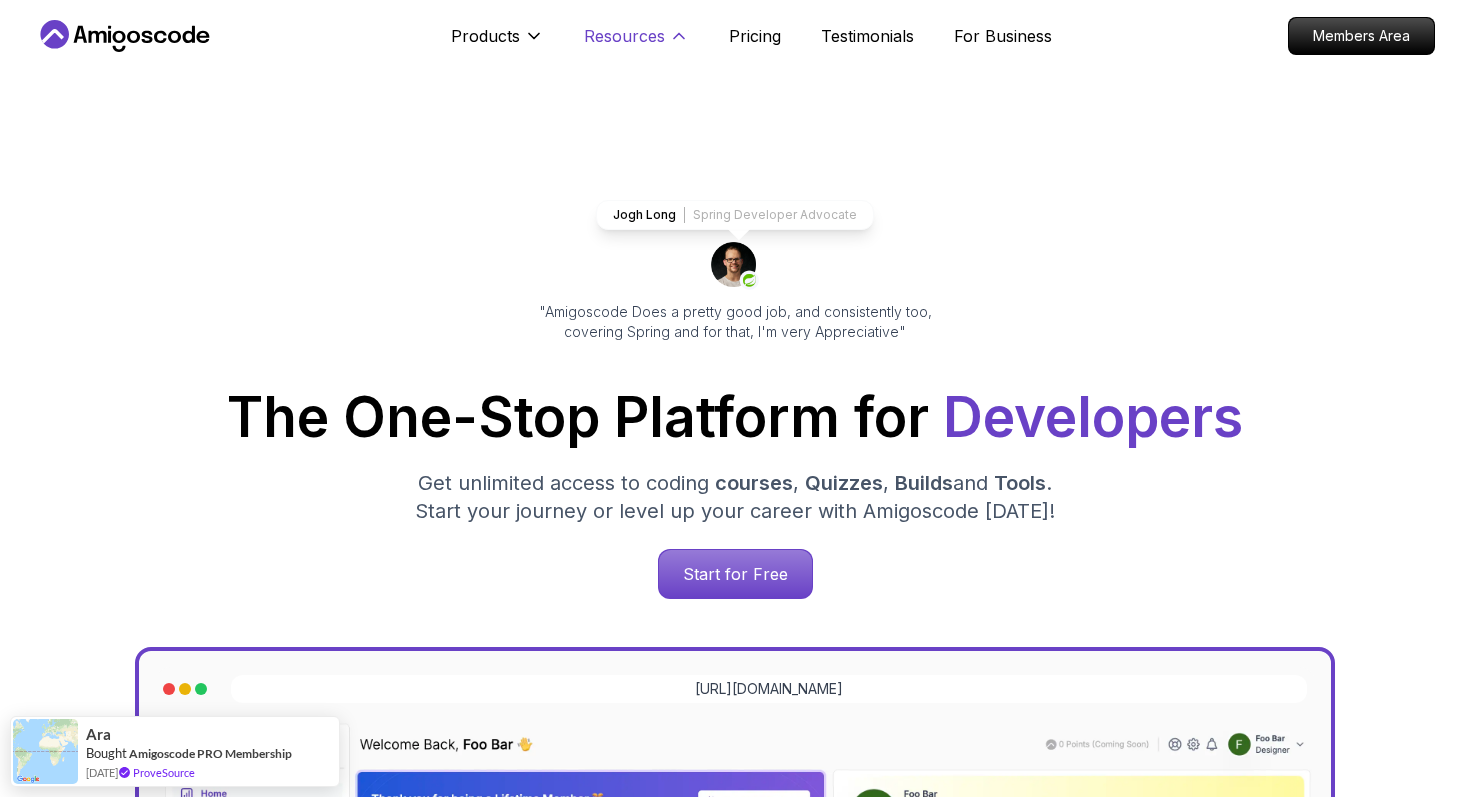 click on "Resources" at bounding box center [624, 36] 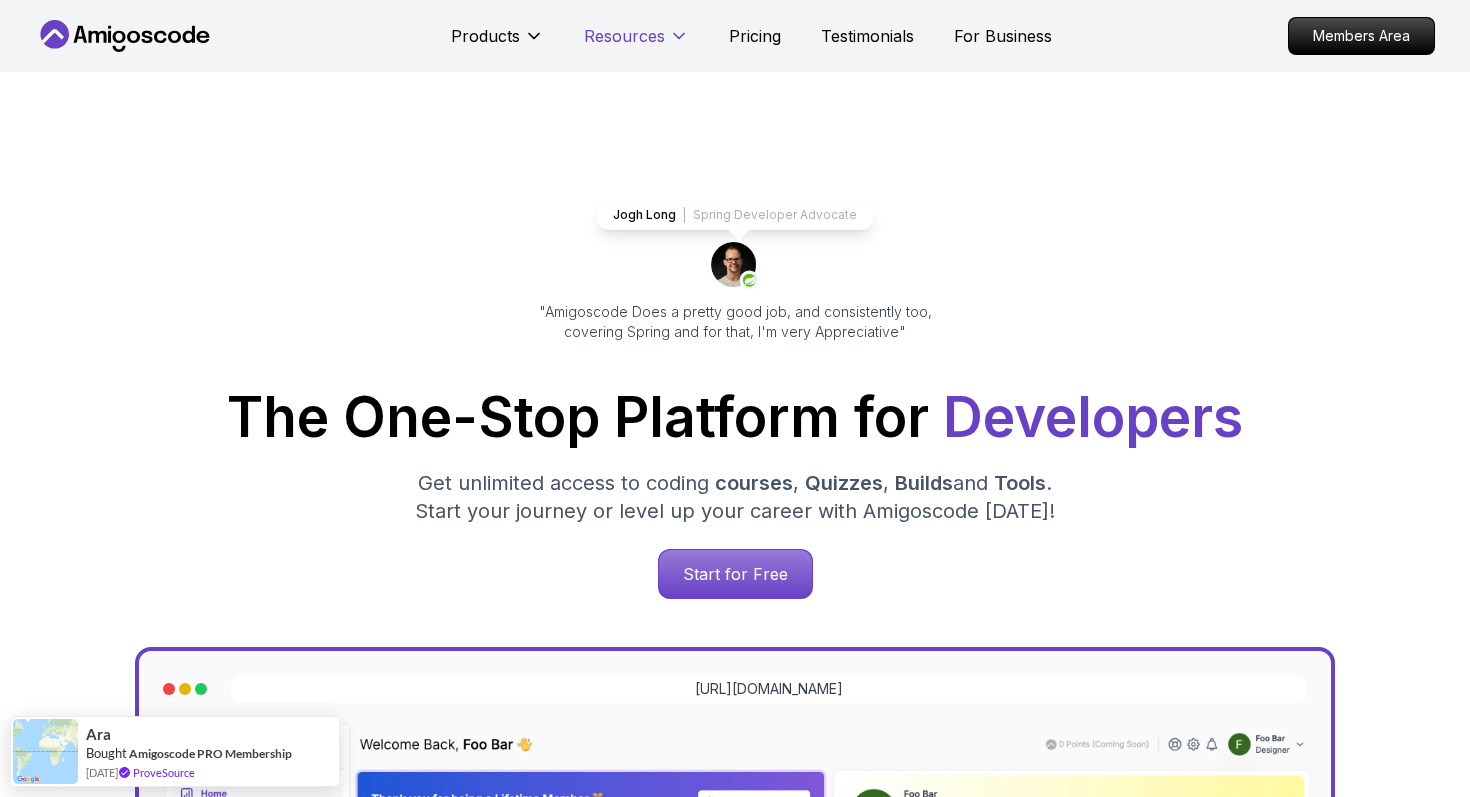 click on "Resources" at bounding box center [624, 36] 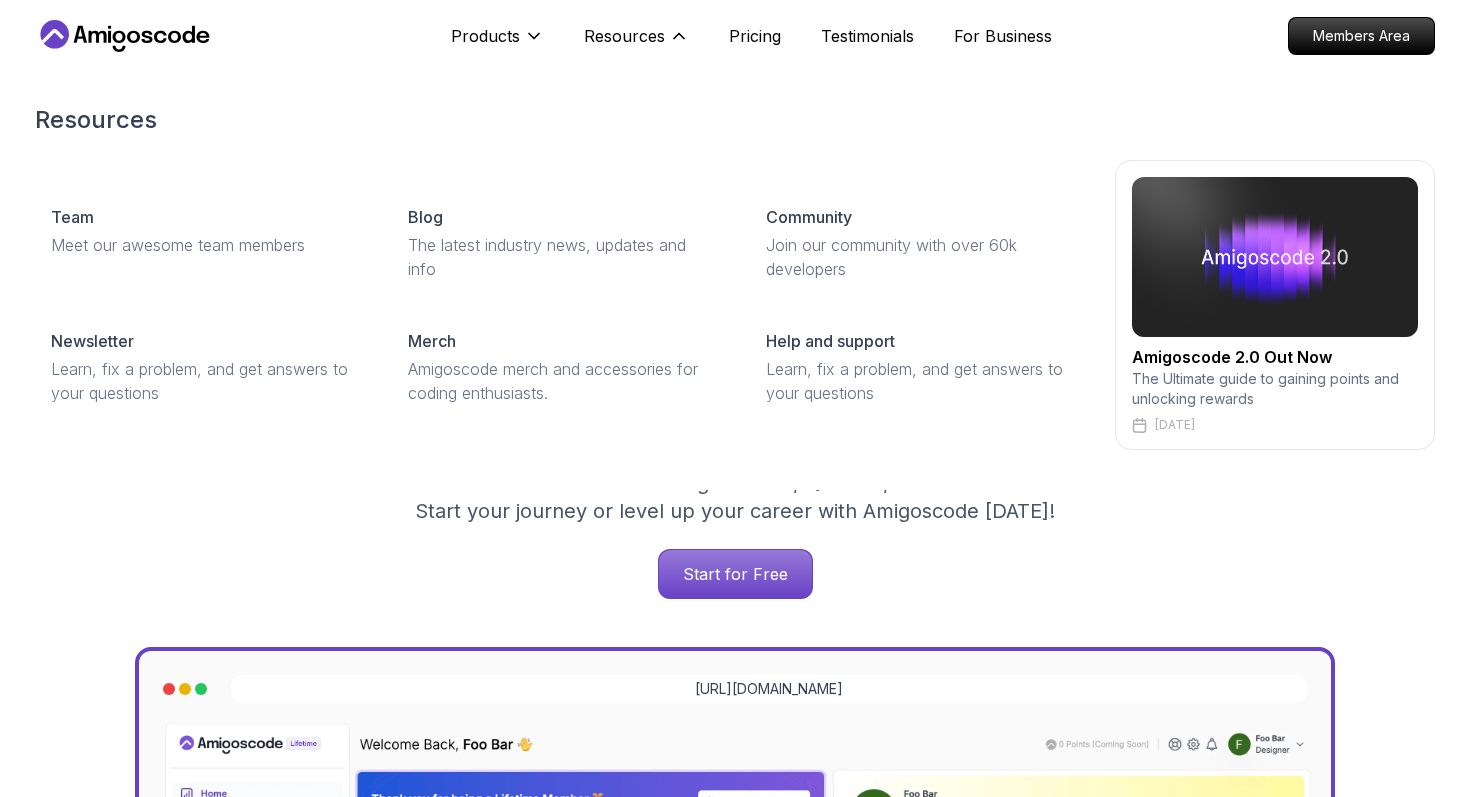 click at bounding box center [1275, 257] 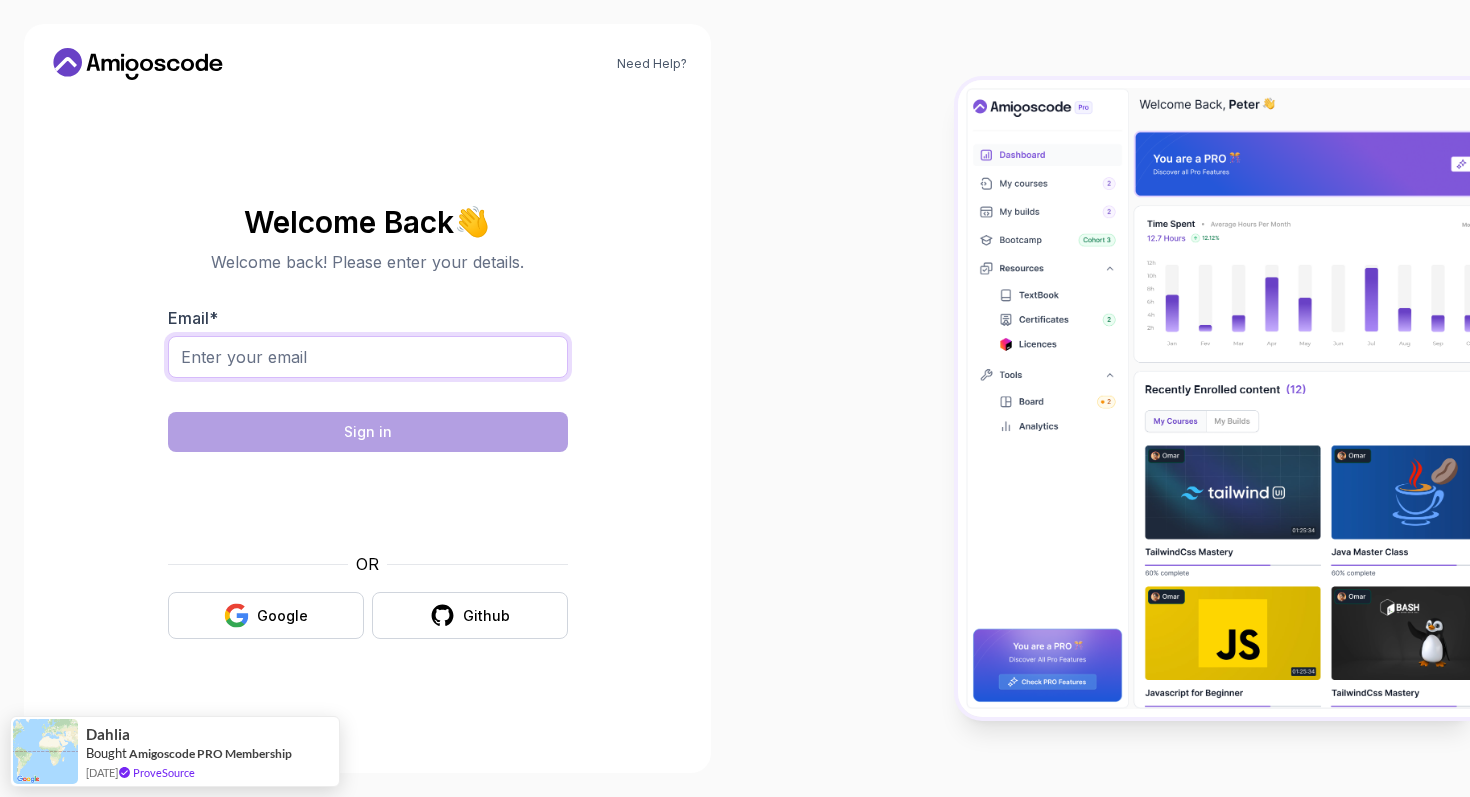 click on "Email *" at bounding box center (368, 357) 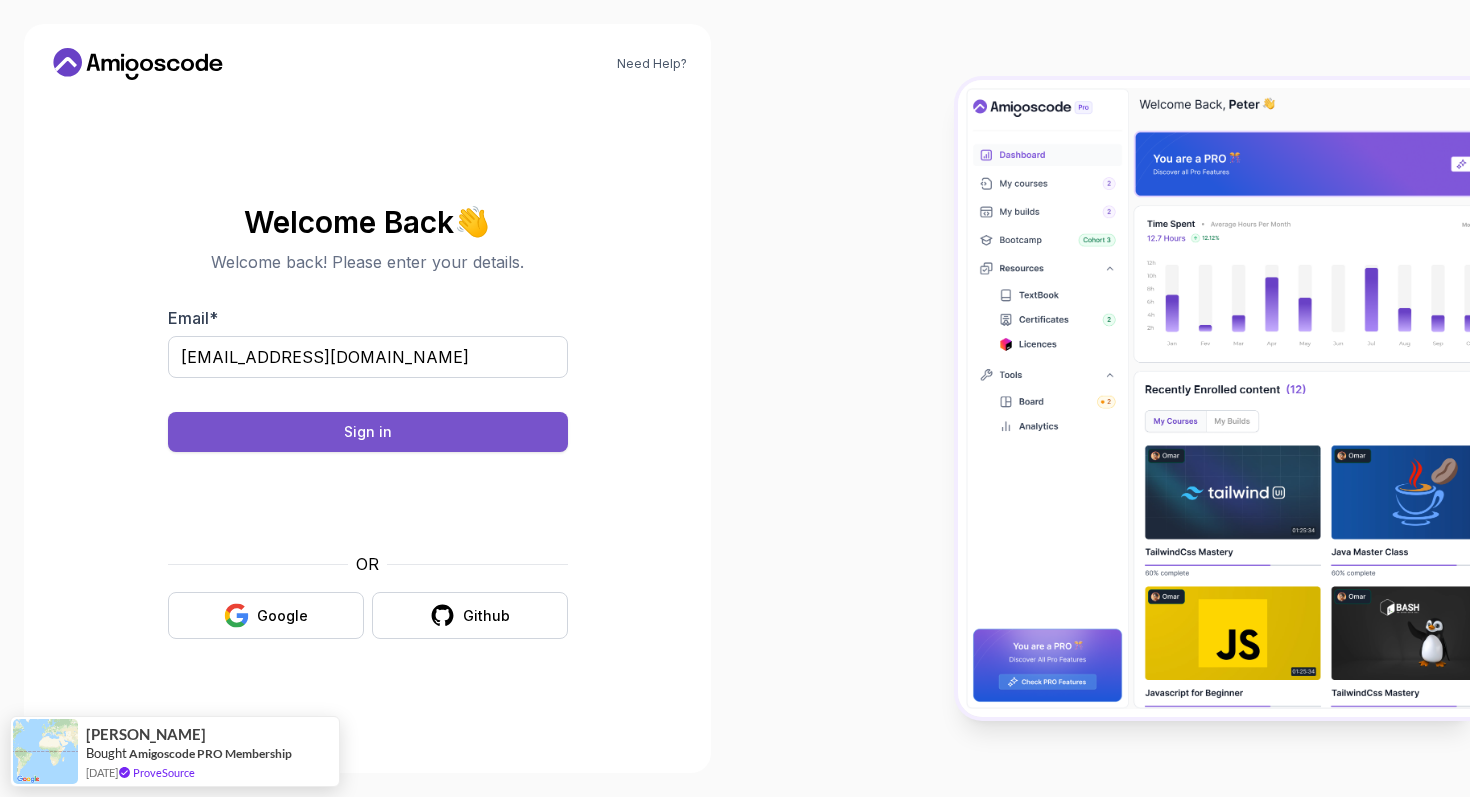 click on "Sign in" at bounding box center [368, 432] 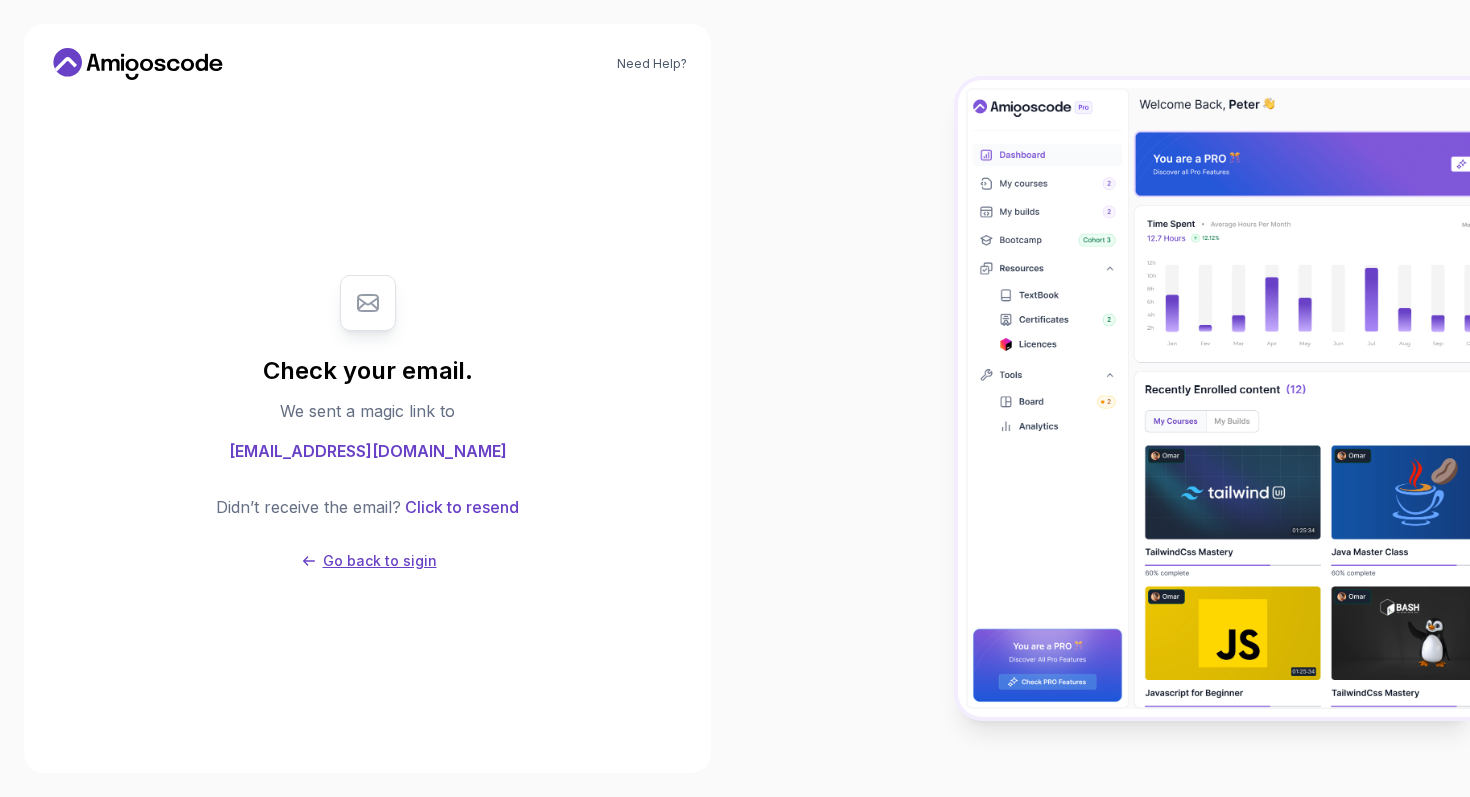click on "Go back to sigin" at bounding box center [380, 561] 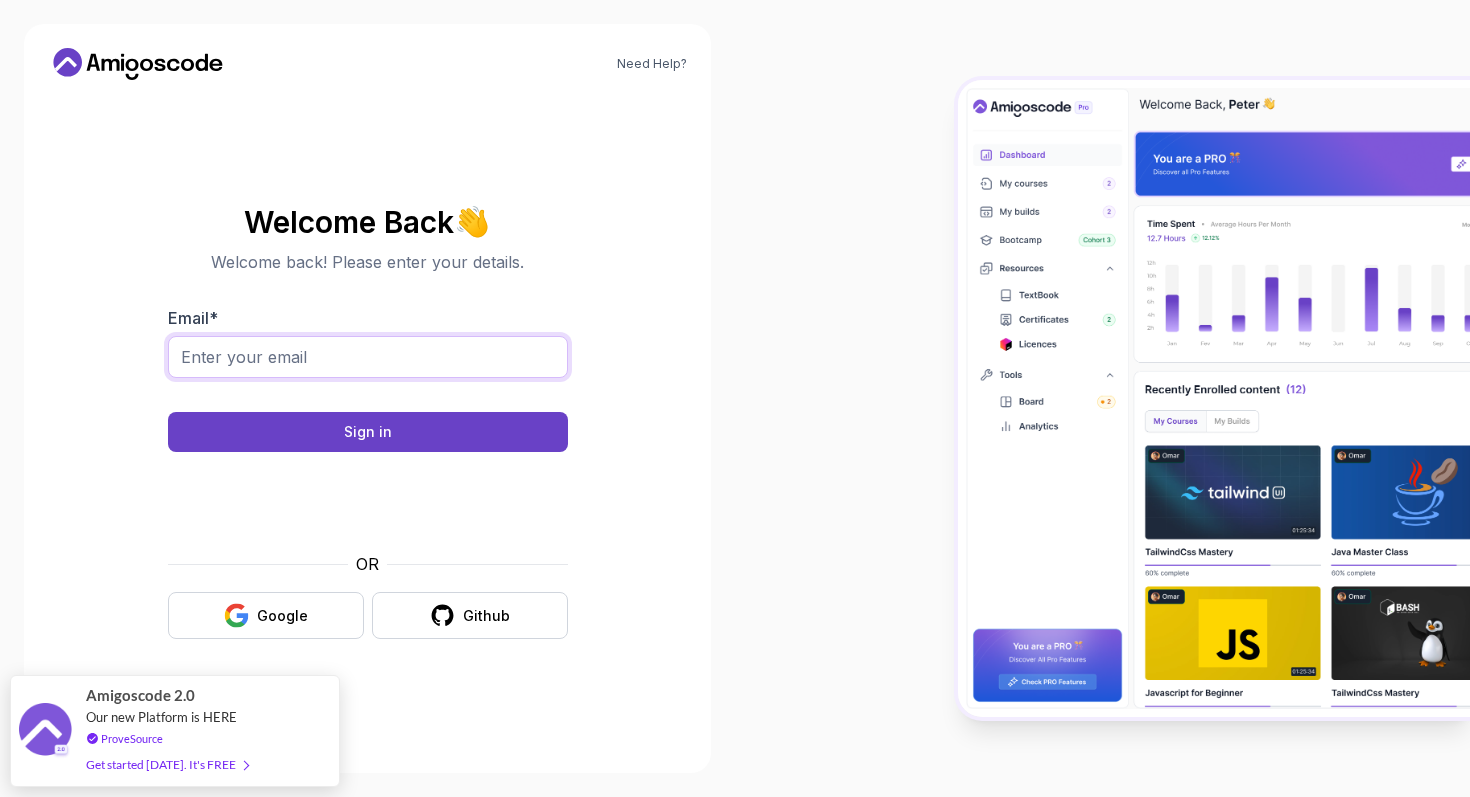 click on "Email *" at bounding box center (368, 357) 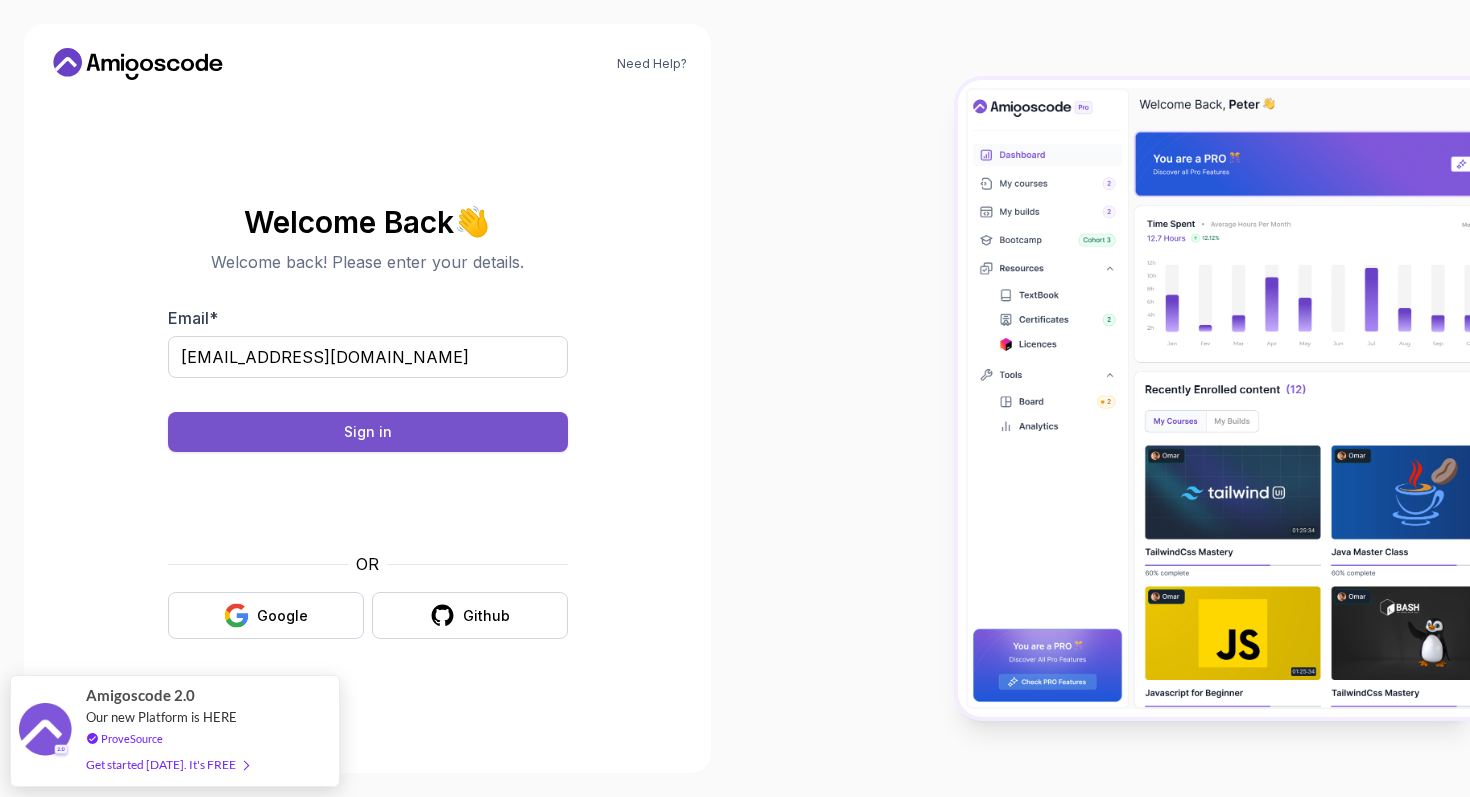 click on "Sign in" at bounding box center [368, 432] 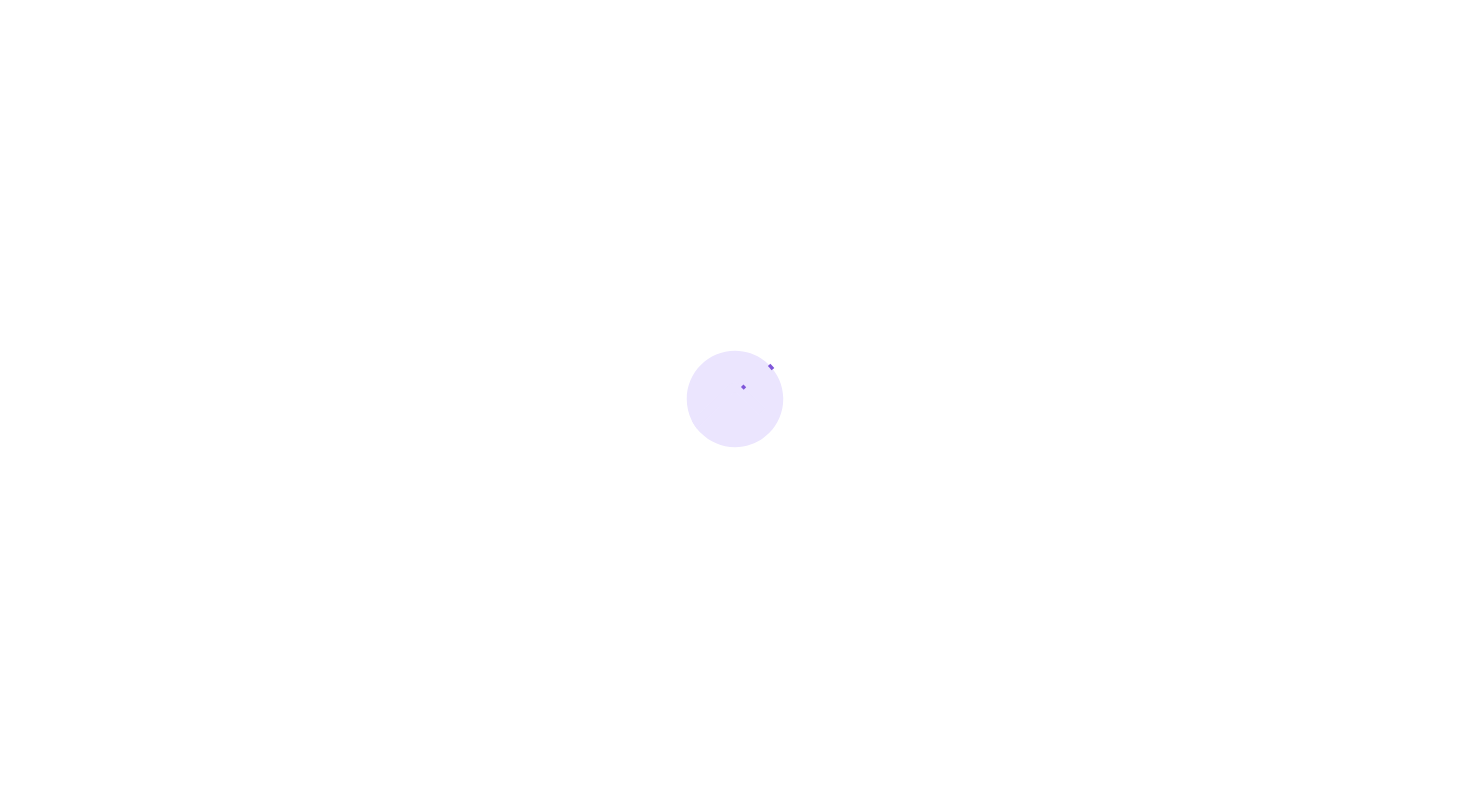 scroll, scrollTop: 0, scrollLeft: 0, axis: both 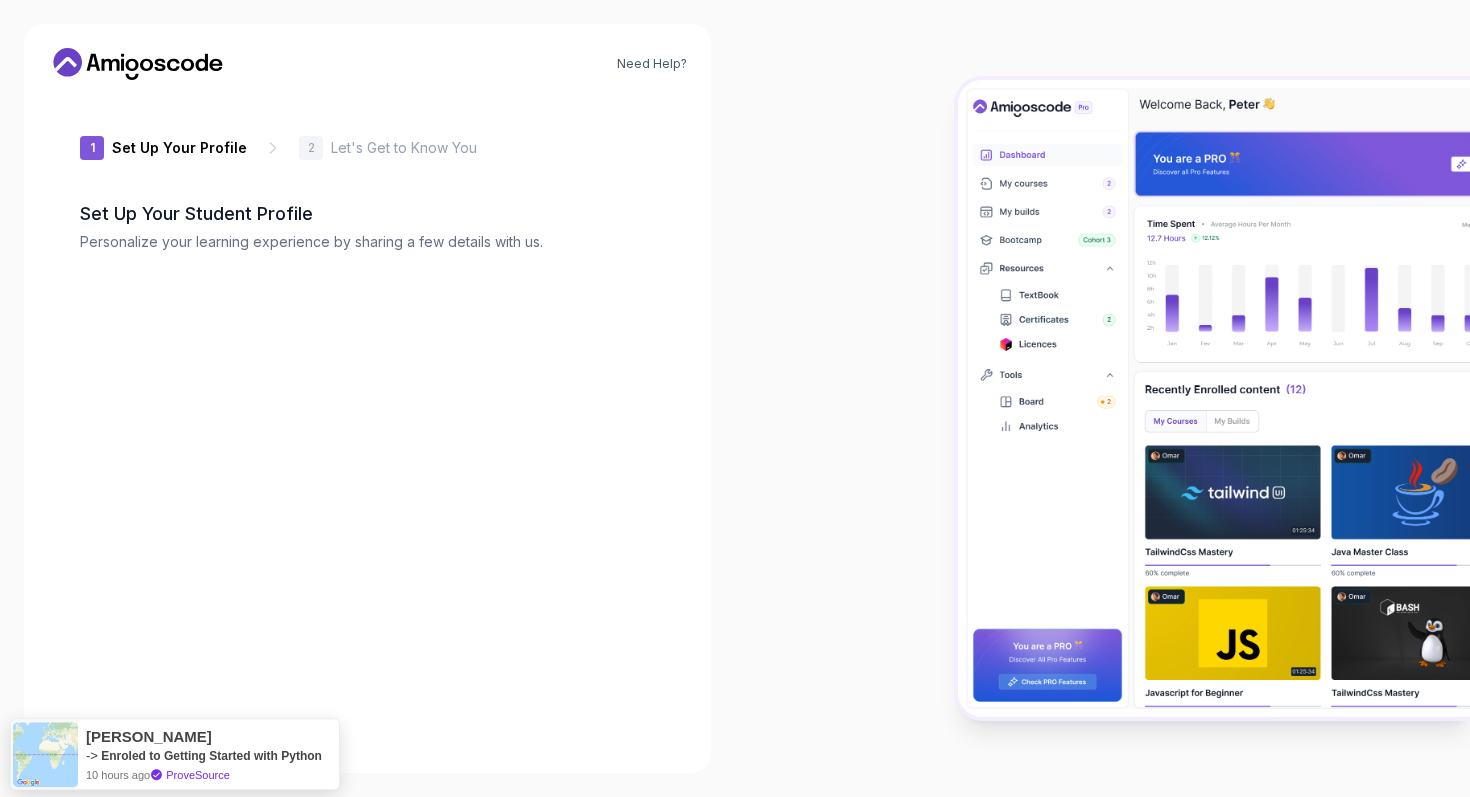 type on "zanyjaguar06646" 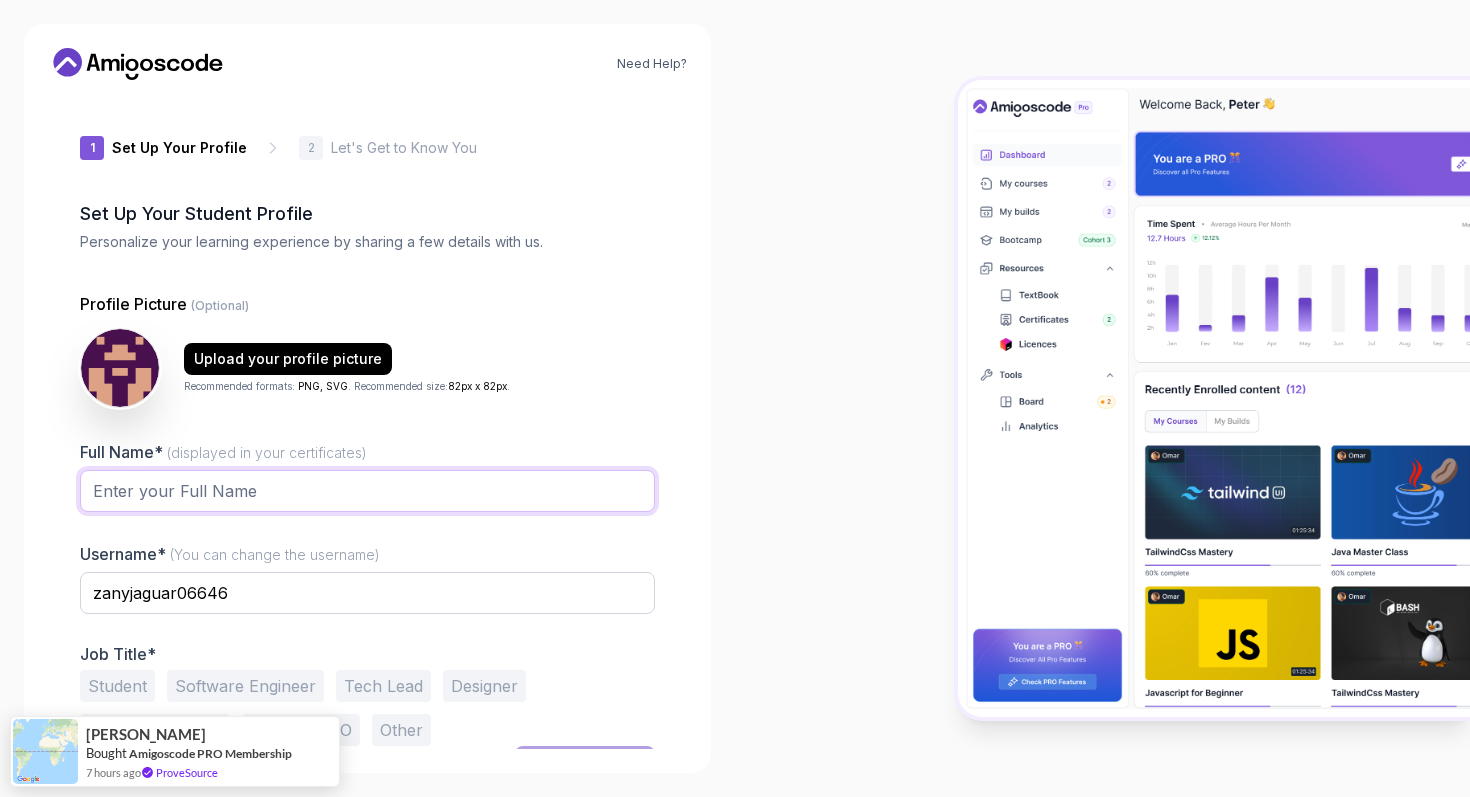 click on "Full Name*   (displayed in your certificates)" at bounding box center [367, 491] 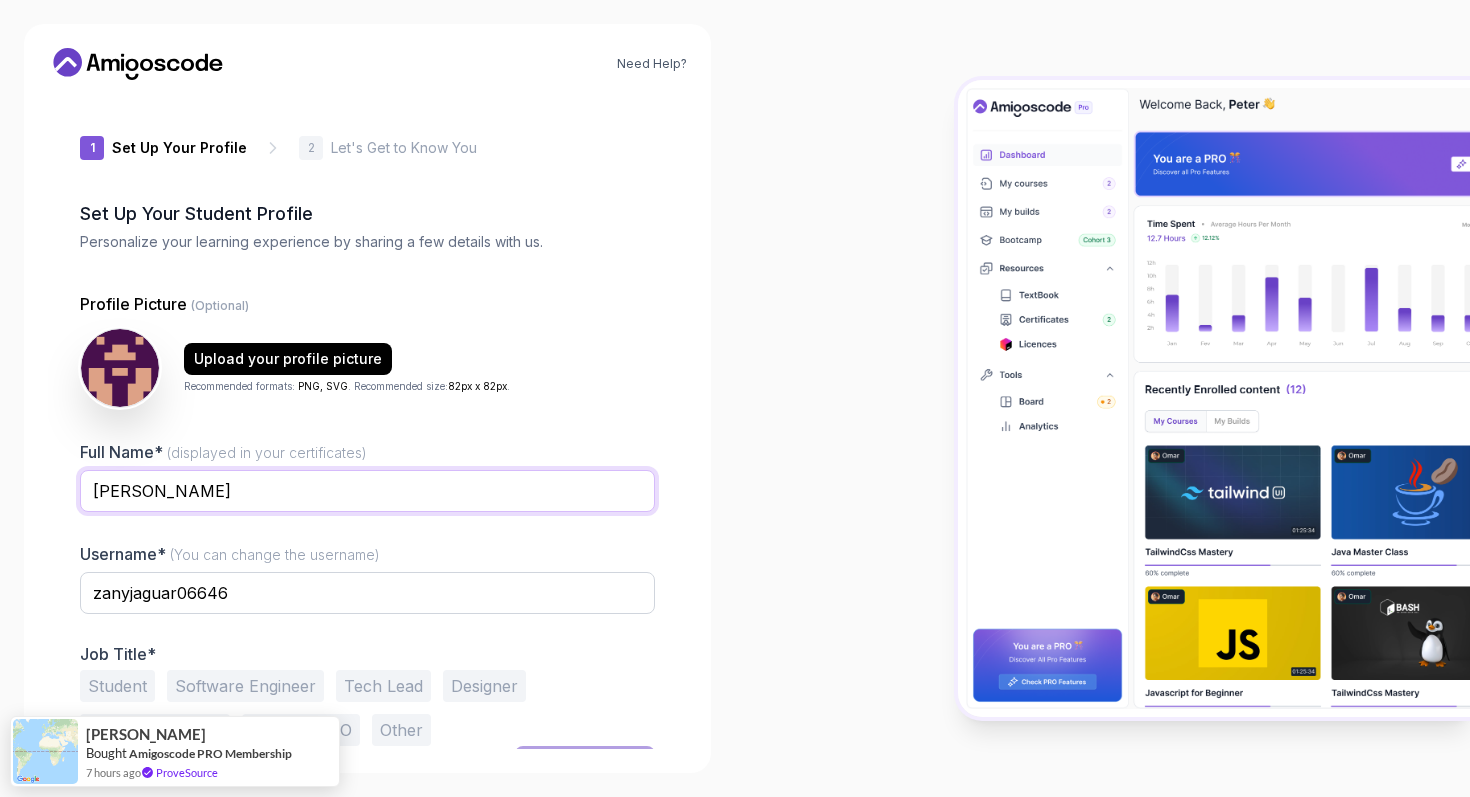 type on "[PERSON_NAME]" 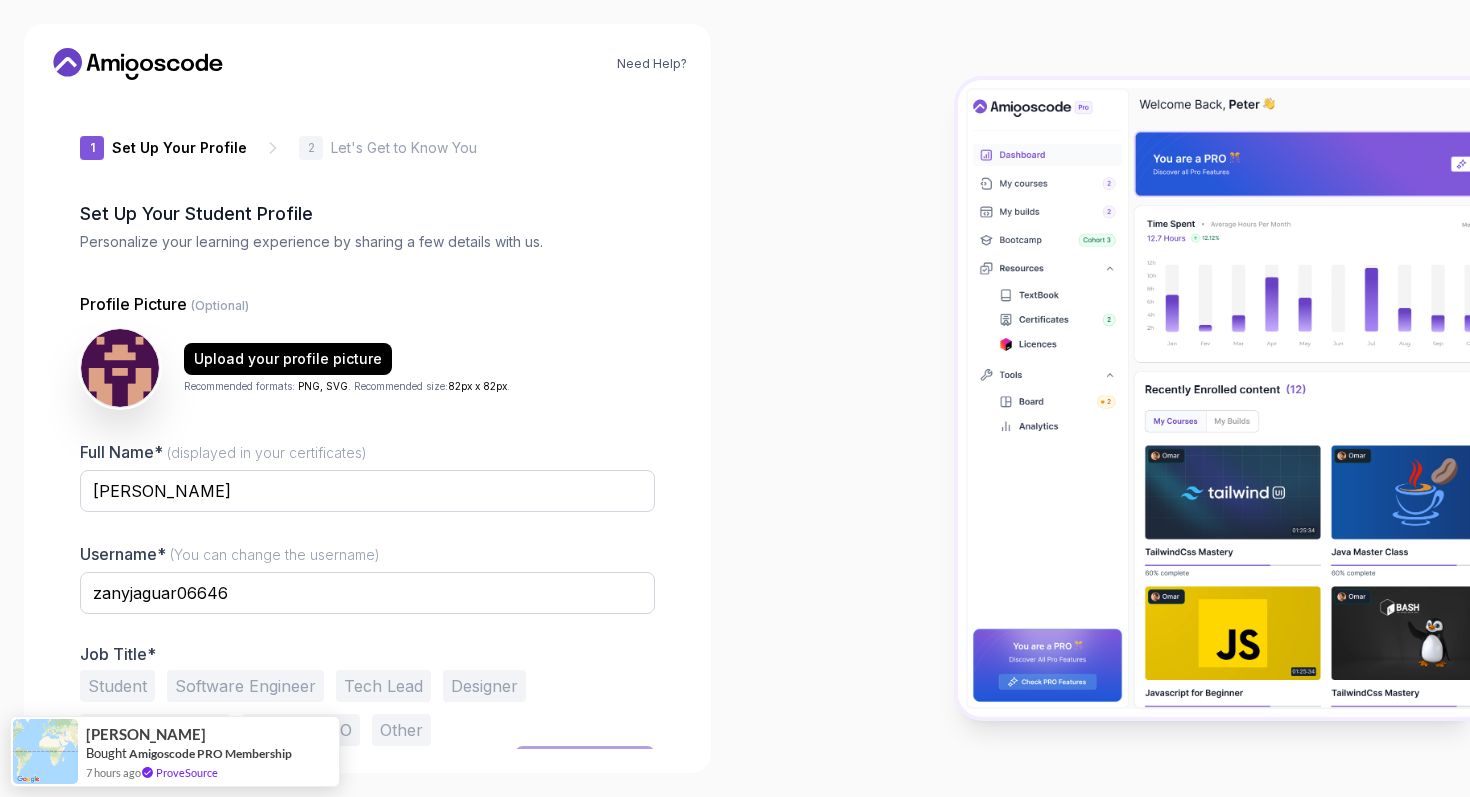 click on "Need Help? 1 Set Up Your Profile 1 Set Up Your Profile 2 Let's Get to Know You Set Up Your Student Profile Personalize your learning experience by sharing a few details with us. Profile Picture   (Optional) Upload your profile picture Recommended formats:   PNG, SVG . Recommended size:  82px x 82px . Full Name*   (displayed in your certificates) [PERSON_NAME] Username*   (You can change the username) zanyjaguar06646 Job Title* Student Software Engineer Tech Lead Designer Product Manager Founder/CEO Other Next" at bounding box center (367, 398) 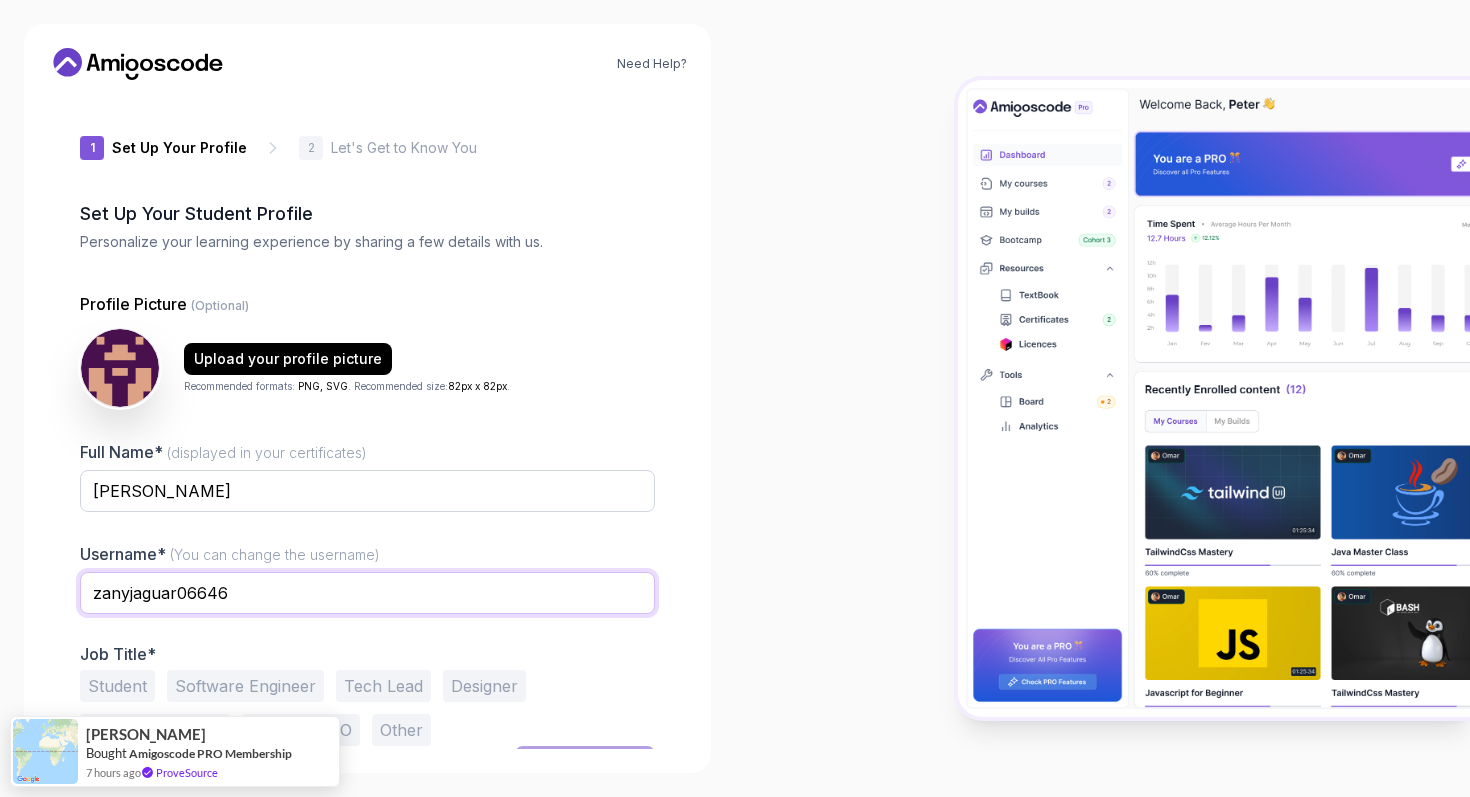 drag, startPoint x: 315, startPoint y: 592, endPoint x: 50, endPoint y: 582, distance: 265.1886 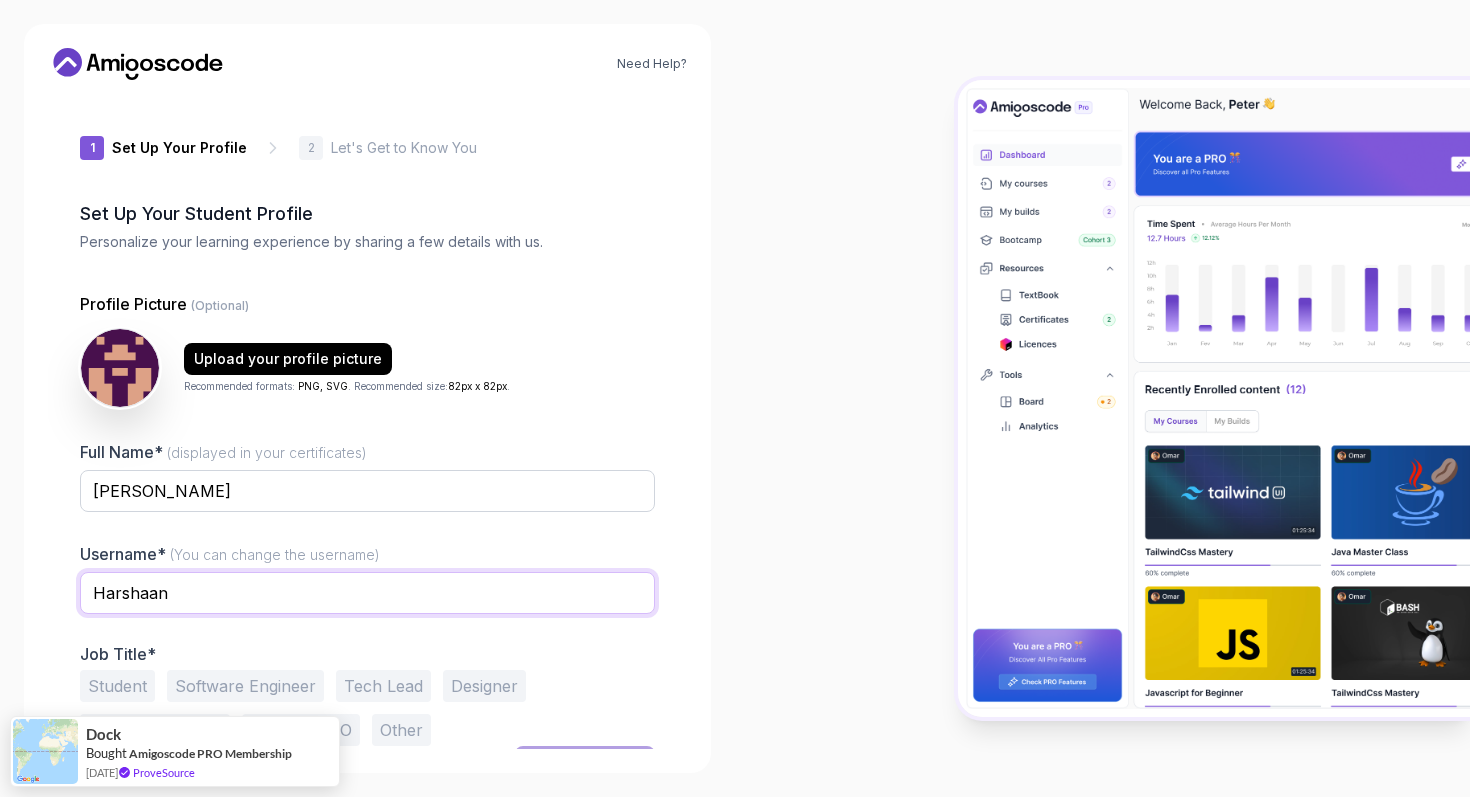 type on "Harshaan" 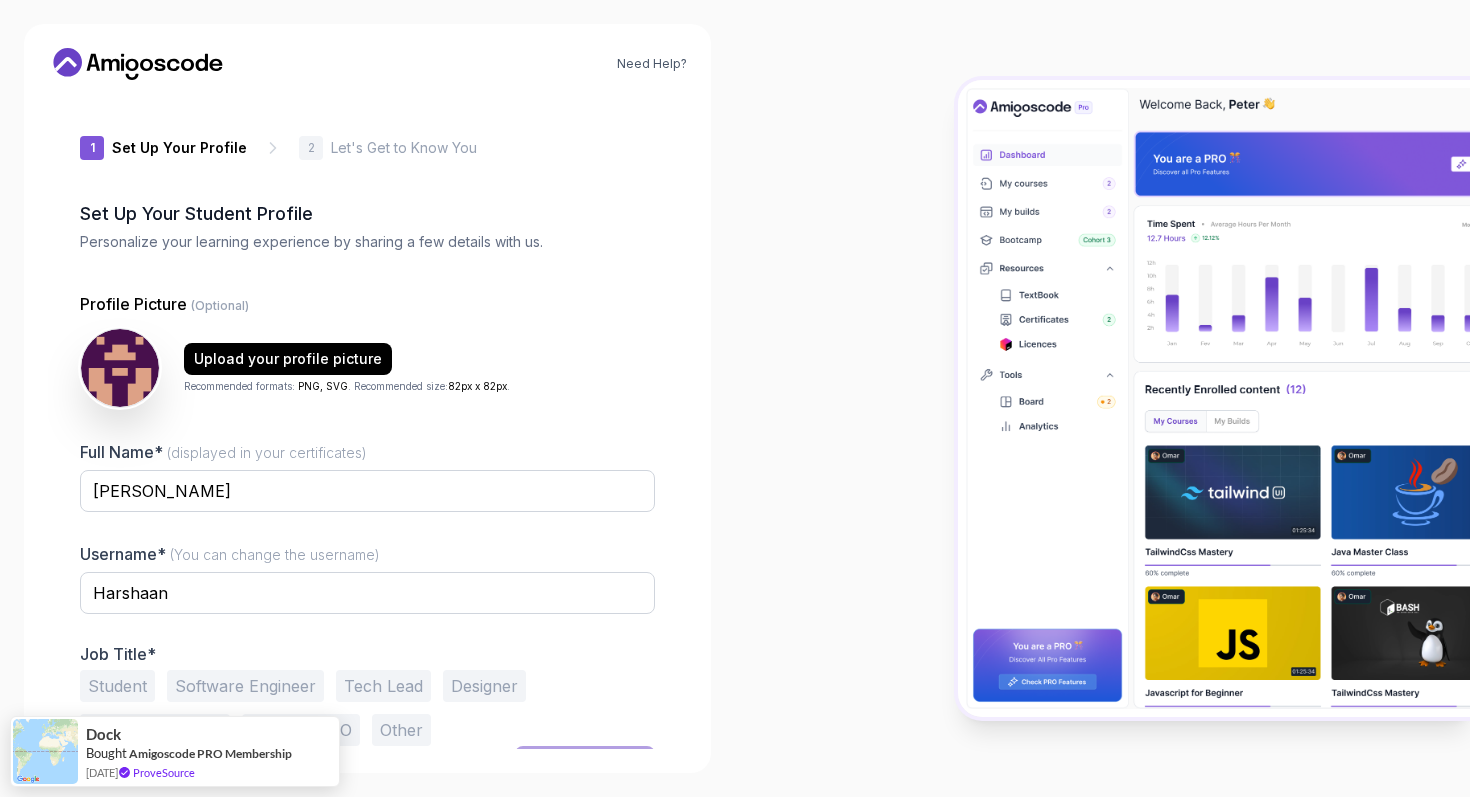 click on "Need Help? 1 Set Up Your Profile 1 Set Up Your Profile 2 Let's Get to Know You Set Up Your Student Profile Personalize your learning experience by sharing a few details with us. Profile Picture   (Optional) Upload your profile picture Recommended formats:   PNG, SVG . Recommended size:  82px x 82px . Full Name*   (displayed in your certificates) [PERSON_NAME] Username*   (You can change the username) [PERSON_NAME] Job Title* Student Software Engineer Tech Lead Designer Product Manager Founder/CEO Other Next" at bounding box center (367, 398) 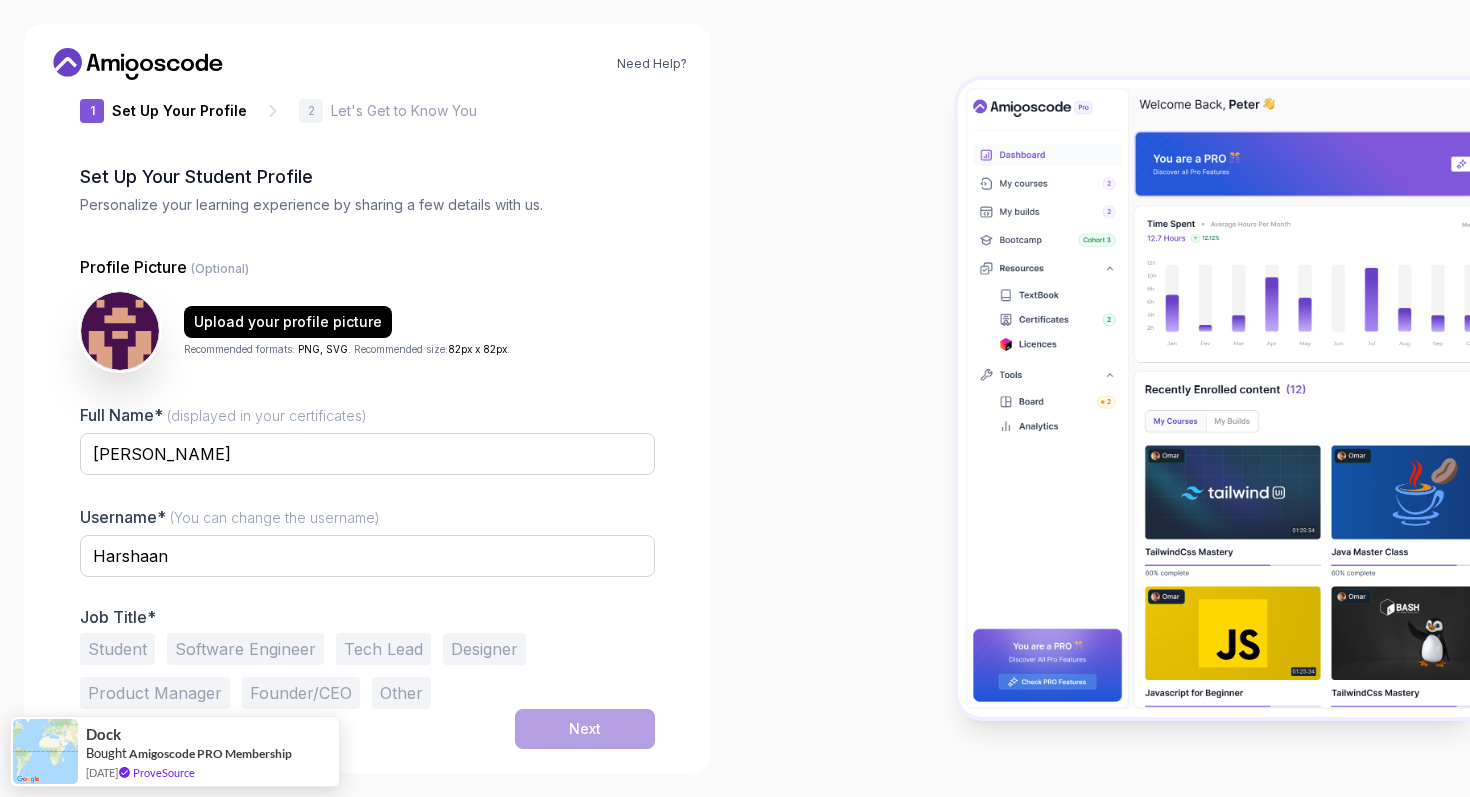 click on "Student" at bounding box center (117, 649) 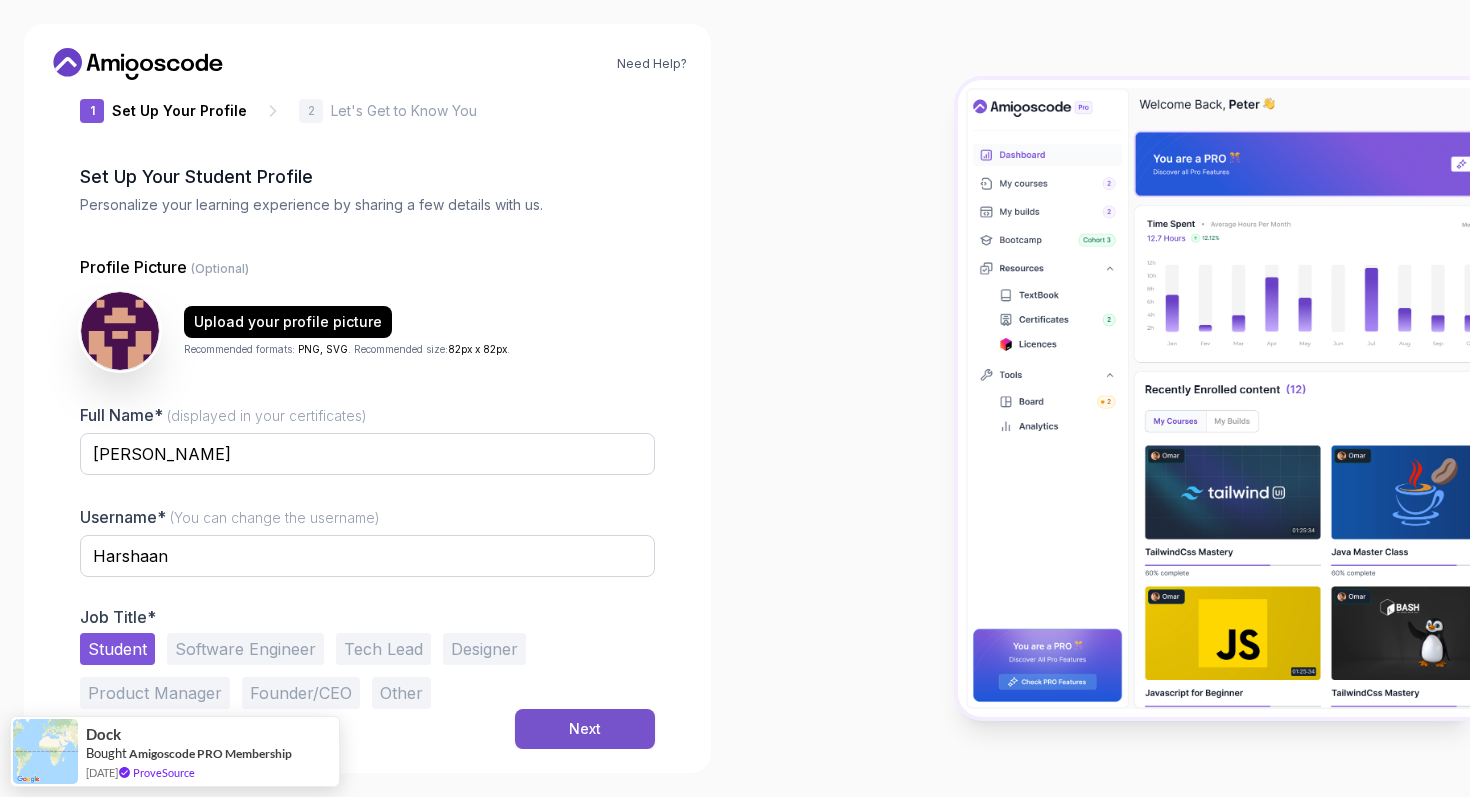 click on "Next" at bounding box center [585, 729] 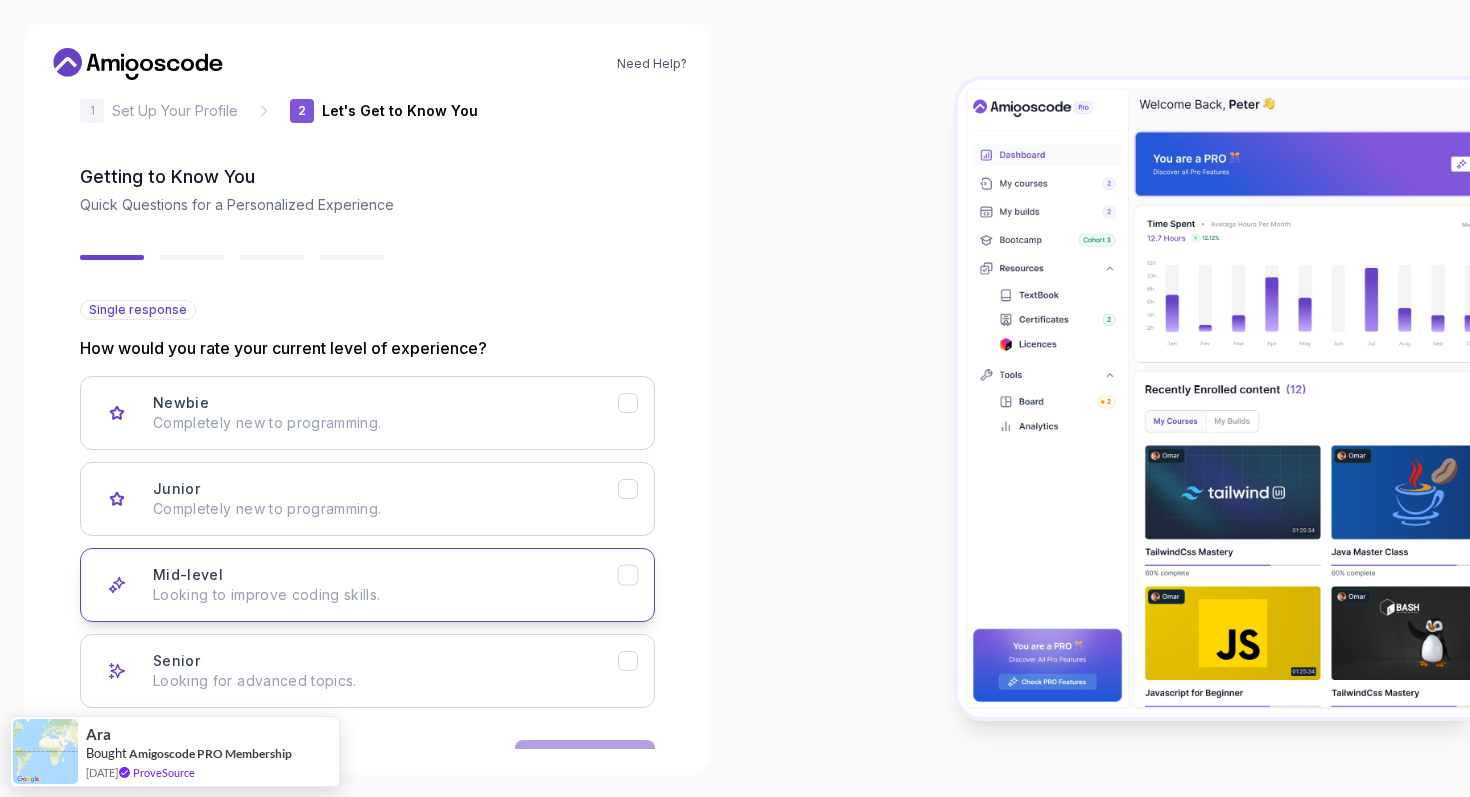 click on "Mid-level Looking to improve coding skills." at bounding box center [385, 585] 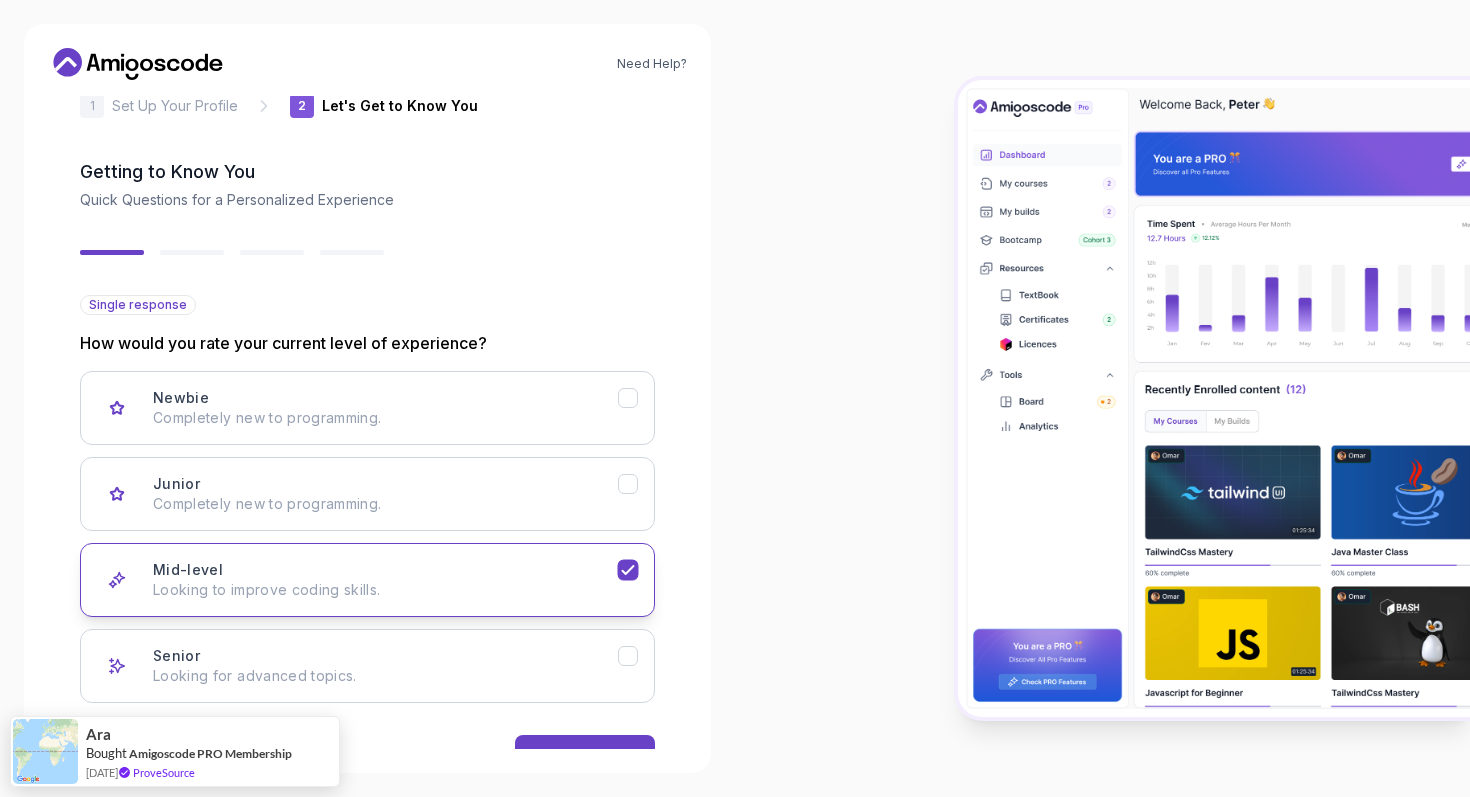 scroll, scrollTop: 100, scrollLeft: 0, axis: vertical 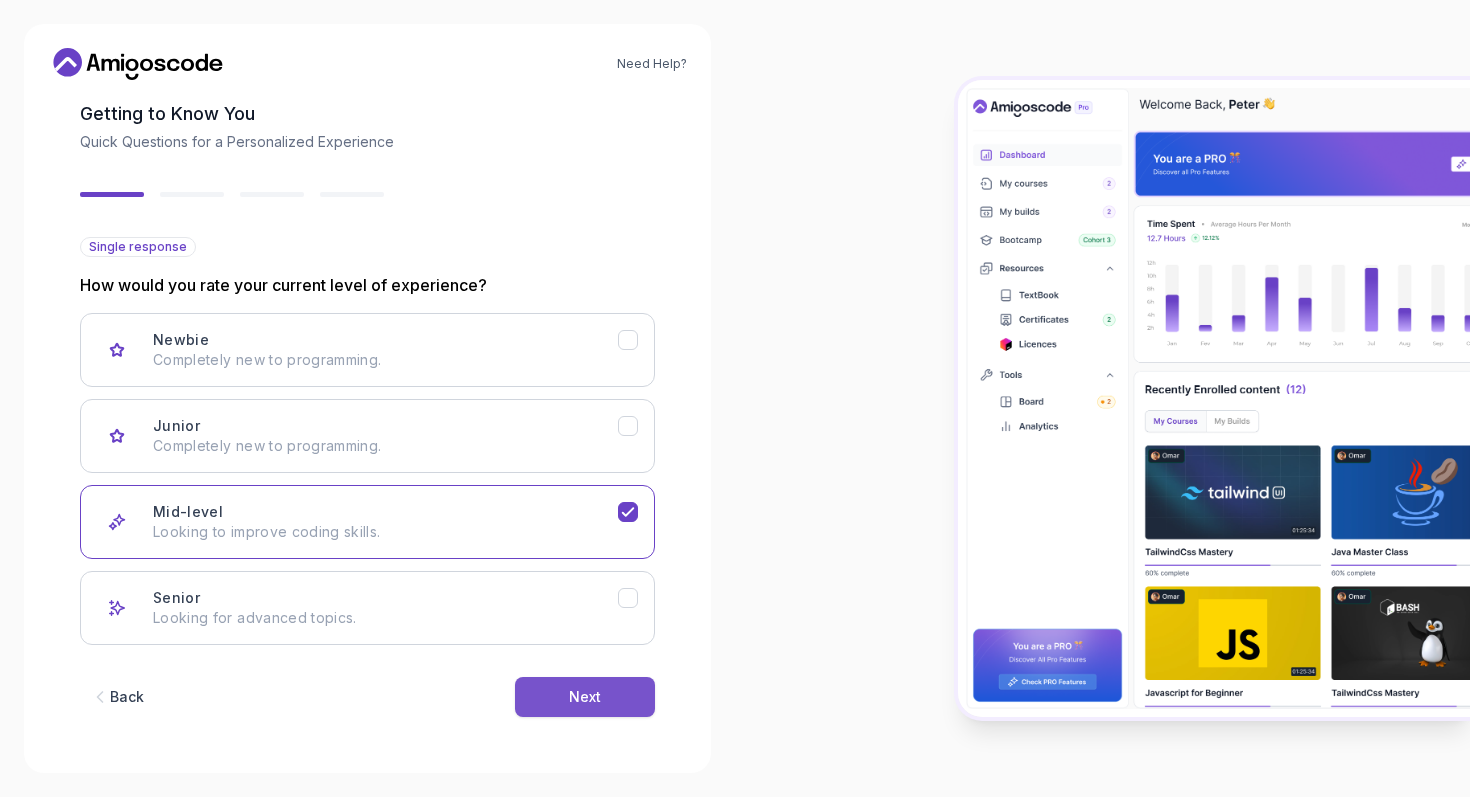 click on "Next" at bounding box center (585, 697) 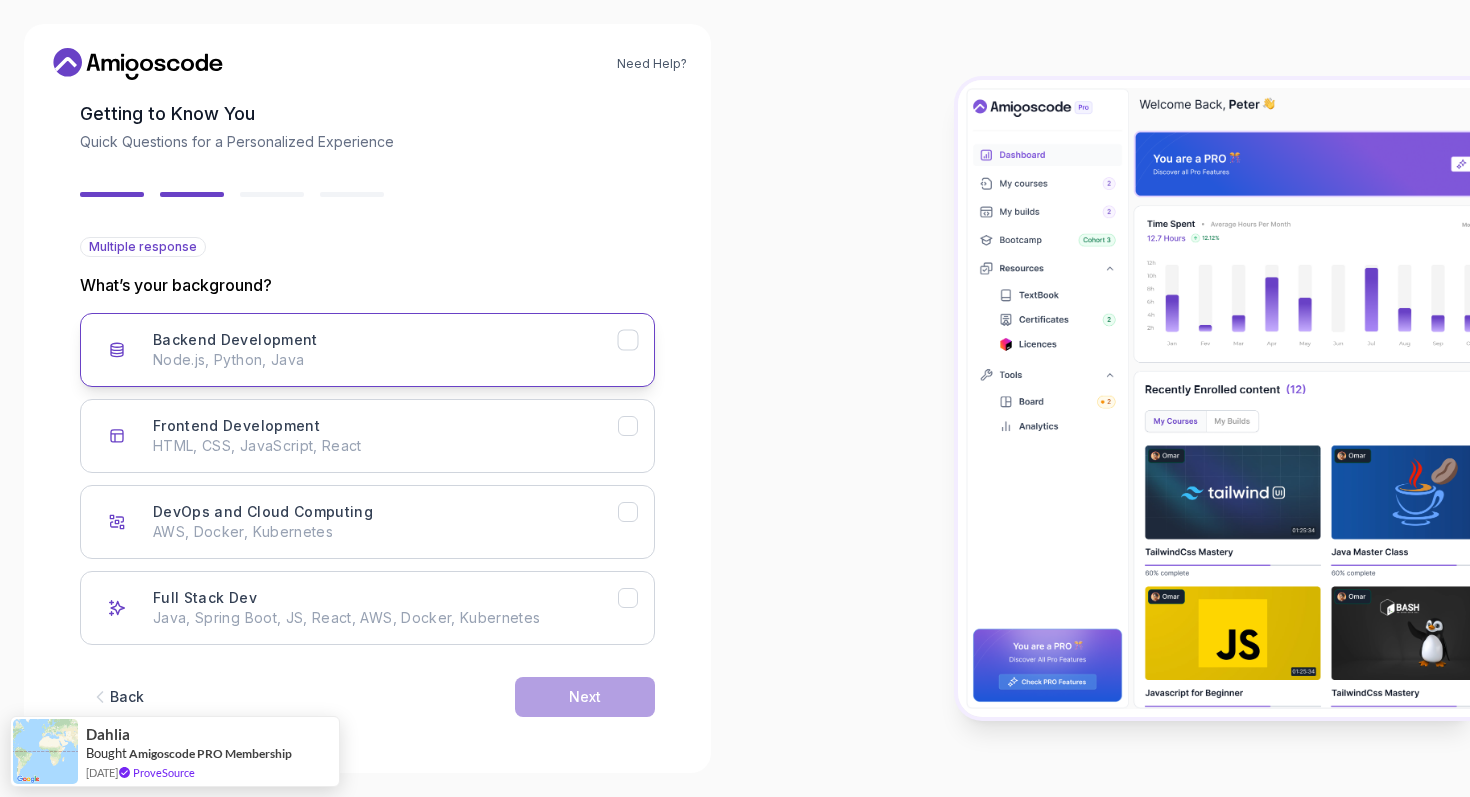click on "Backend Development Node.js, Python, Java" at bounding box center (367, 350) 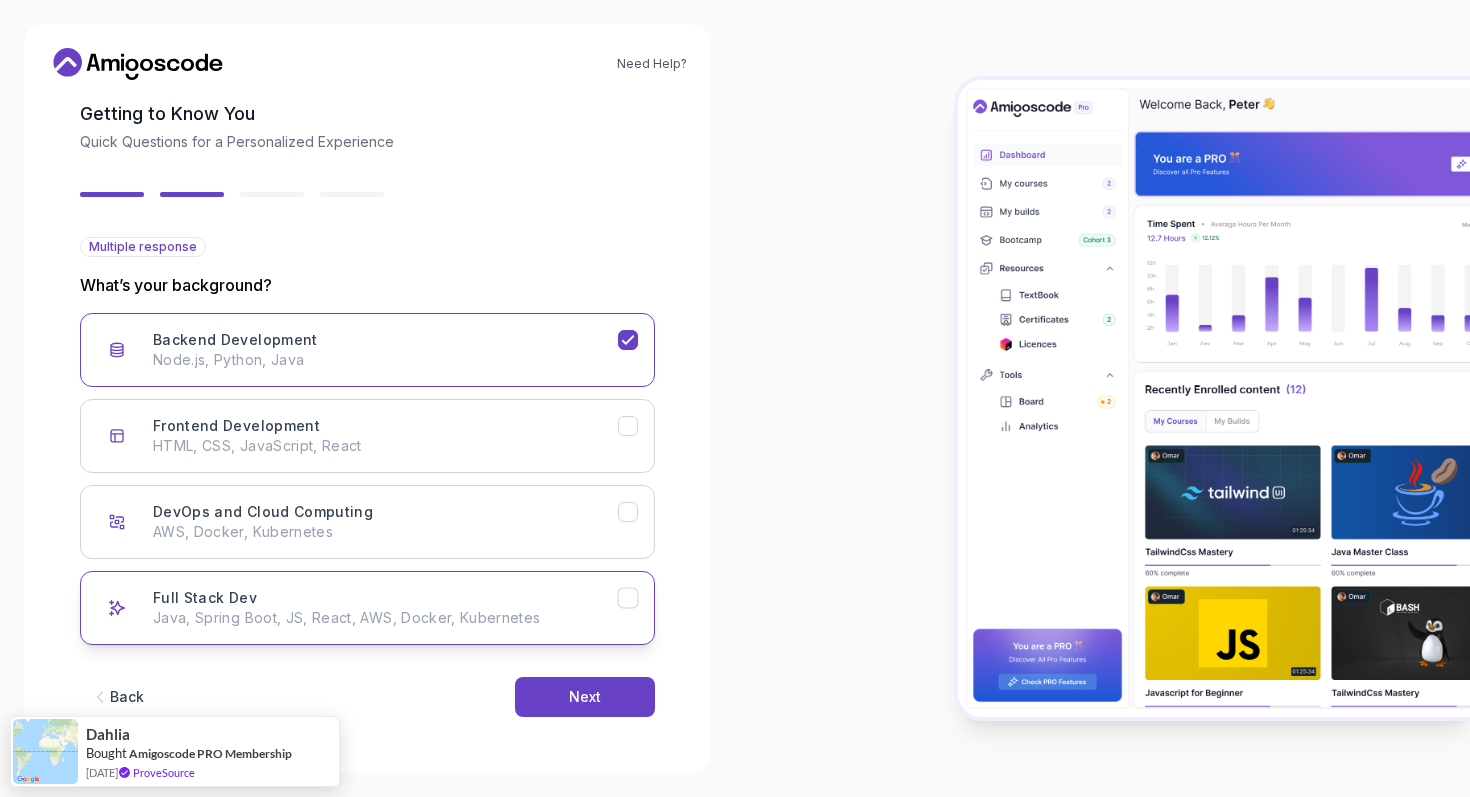 click on "Full Stack Dev Java, Spring Boot, JS, React, AWS, Docker, Kubernetes" at bounding box center [385, 608] 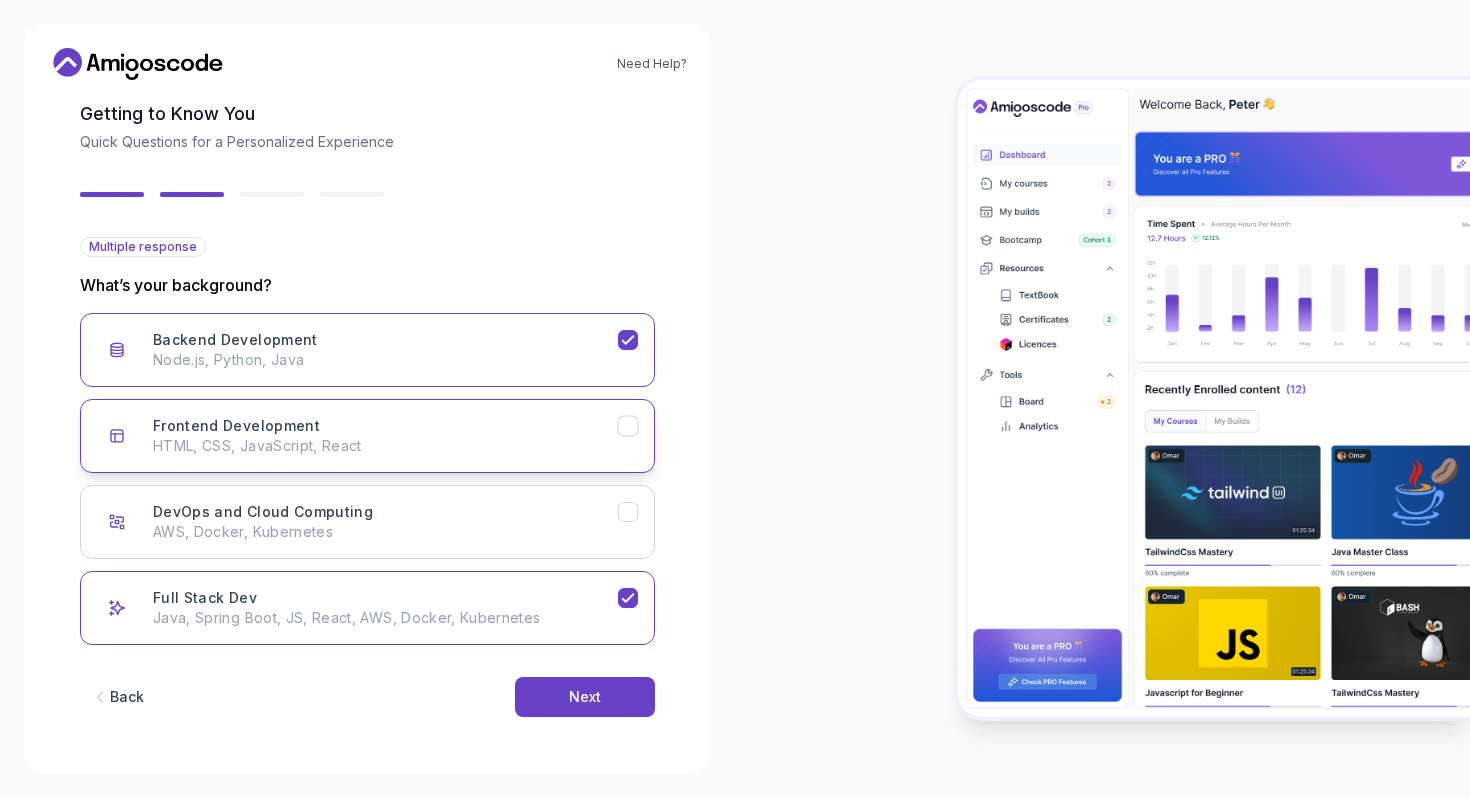 click on "Frontend Development HTML, CSS, JavaScript, React" at bounding box center [367, 436] 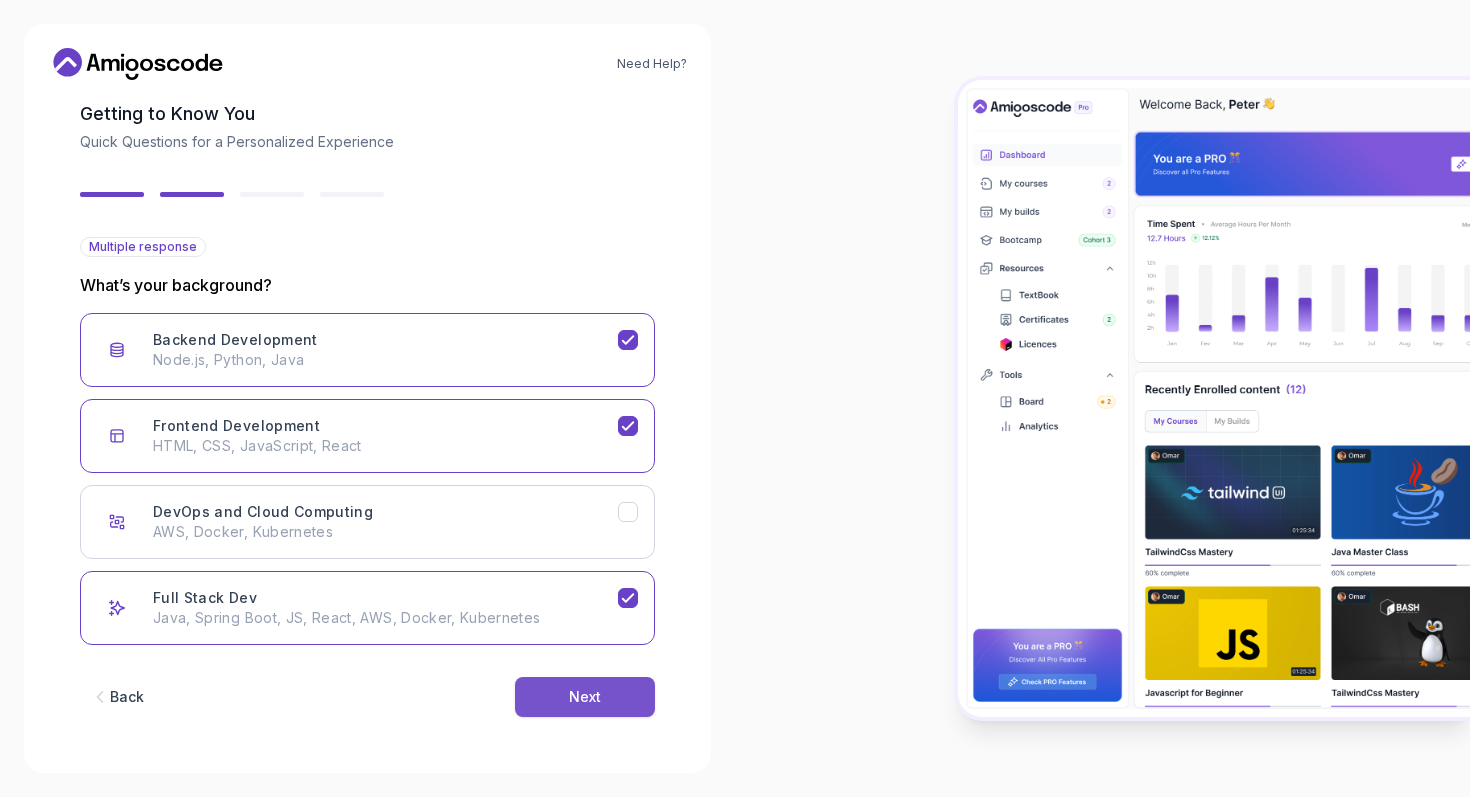 click on "Next" at bounding box center [585, 697] 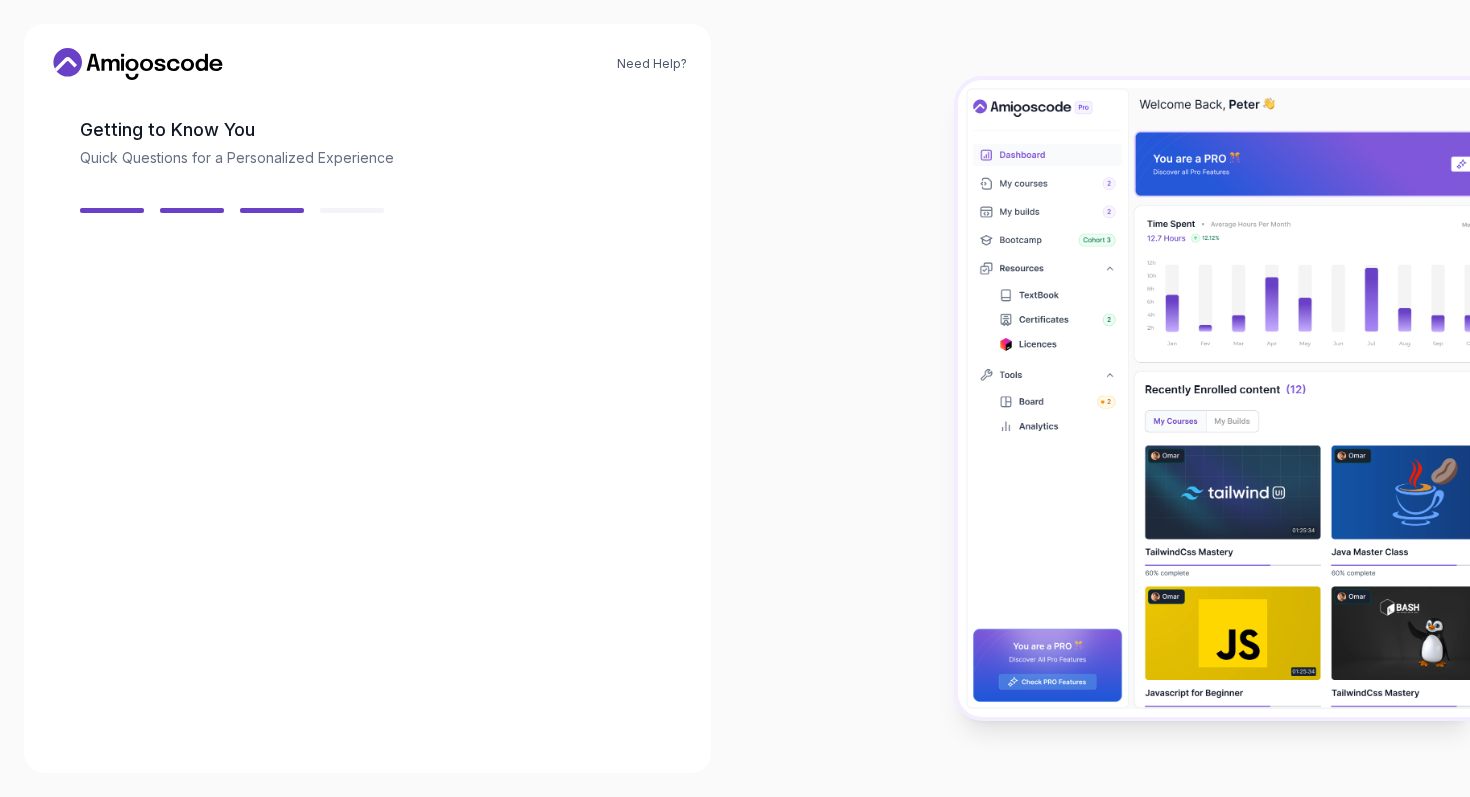 scroll, scrollTop: 76, scrollLeft: 0, axis: vertical 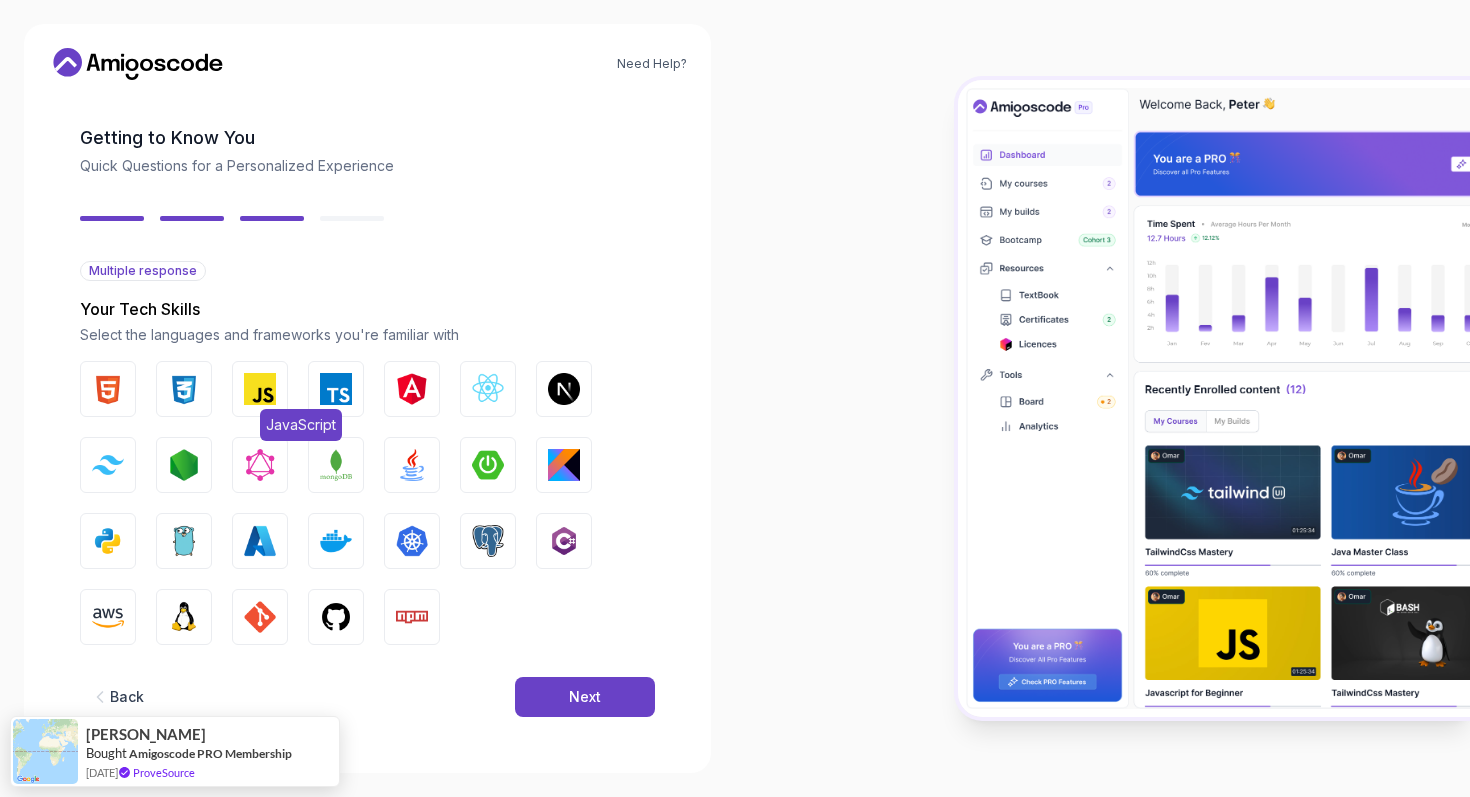 click at bounding box center [260, 389] 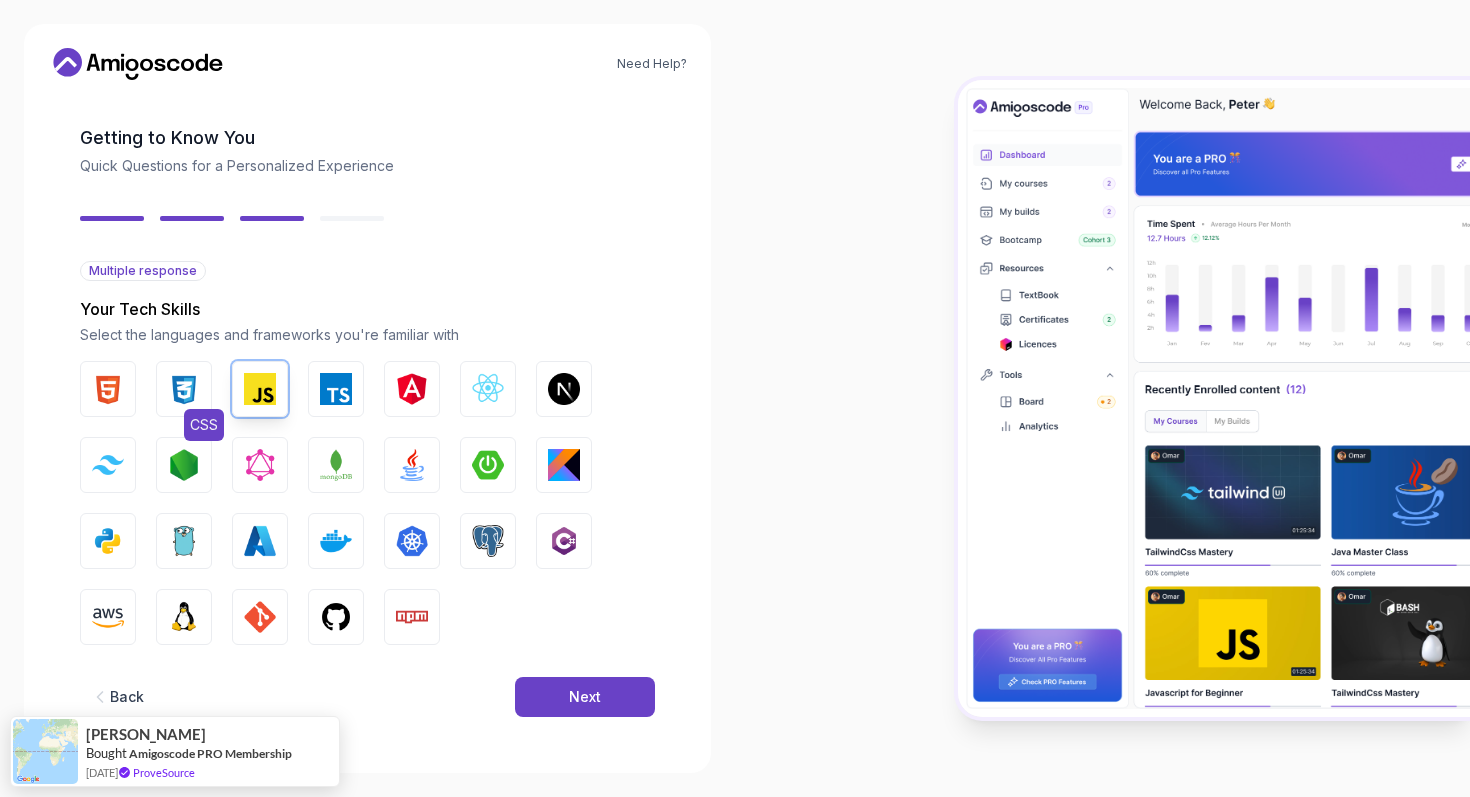 click at bounding box center (184, 389) 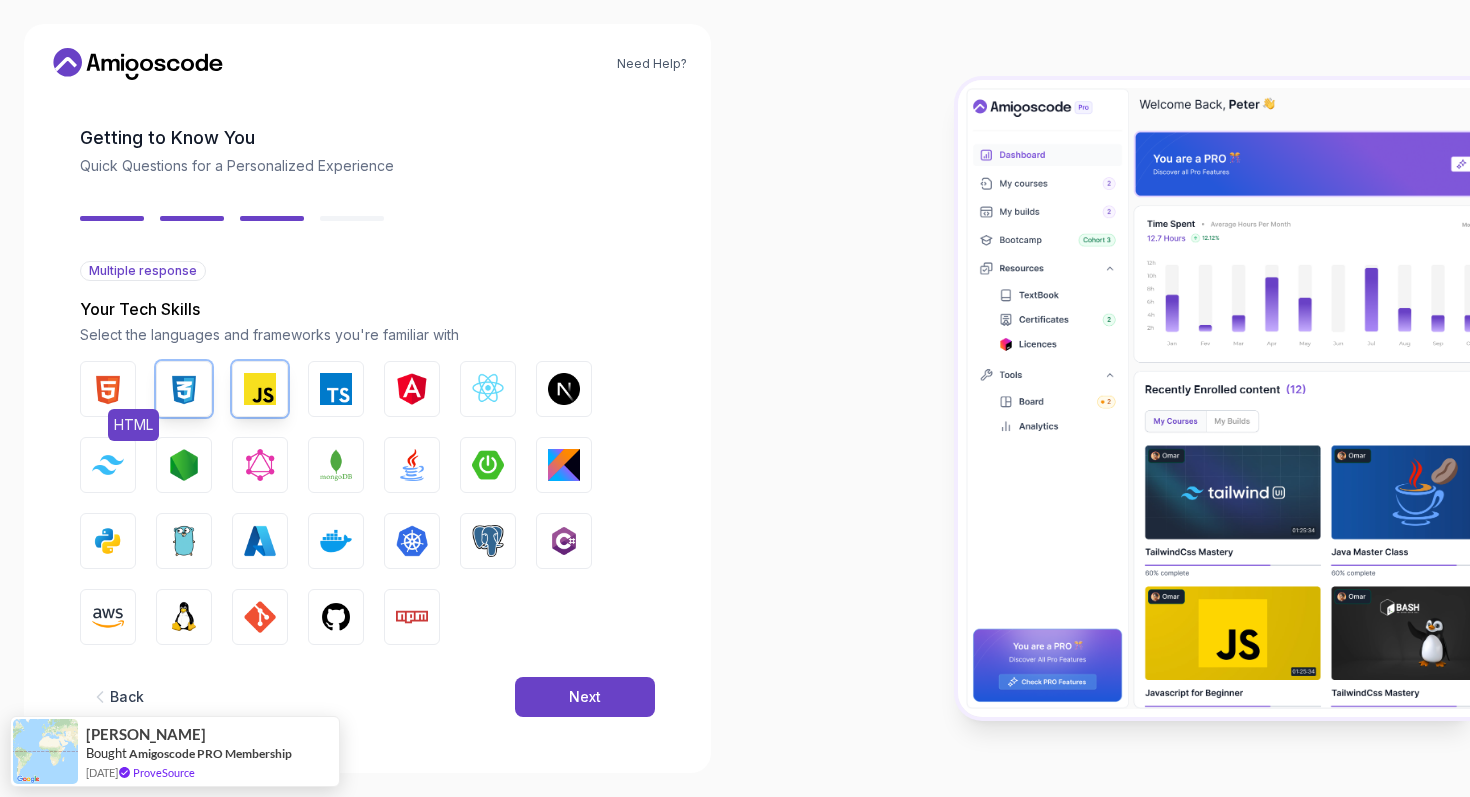 click at bounding box center [108, 389] 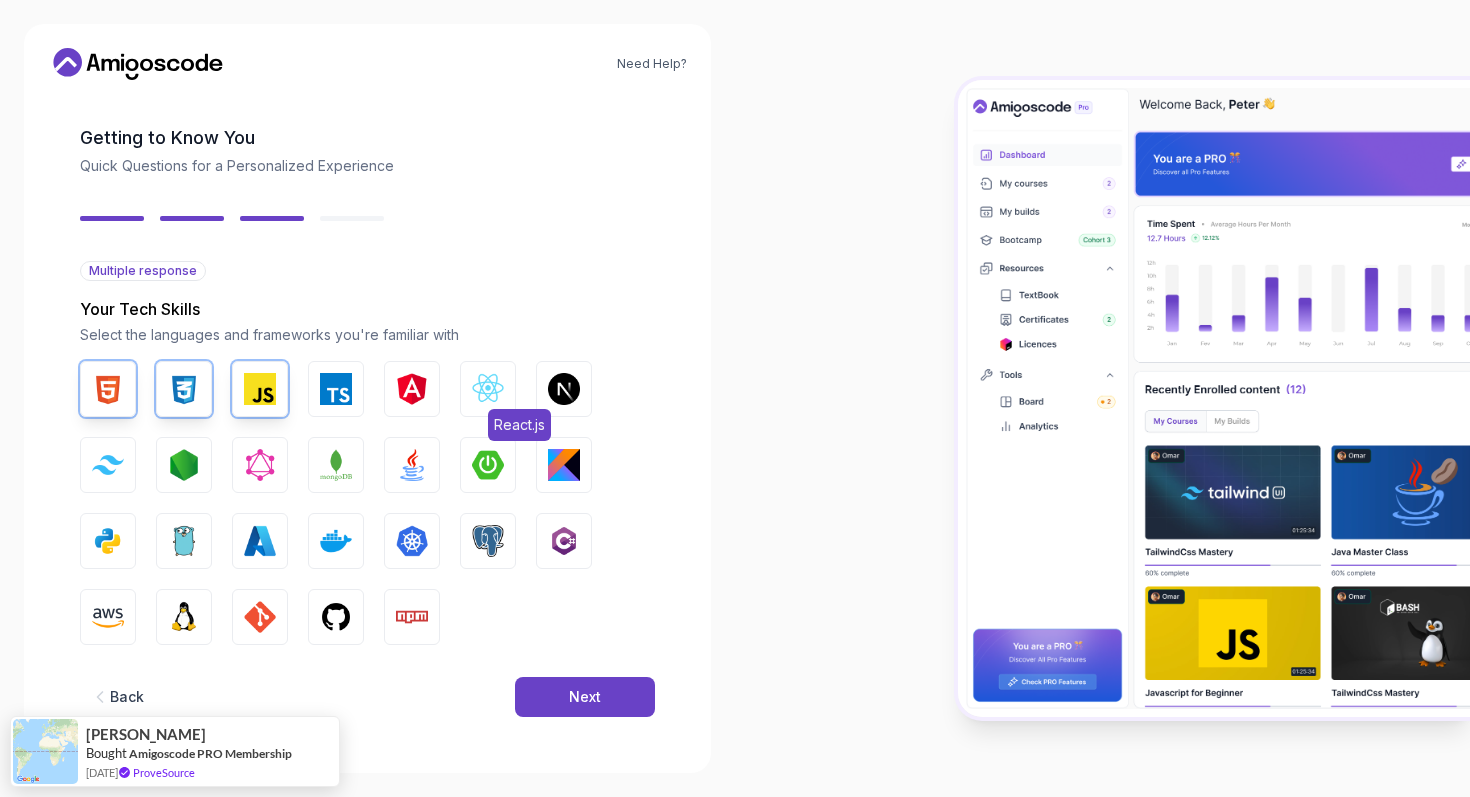 click at bounding box center (488, 389) 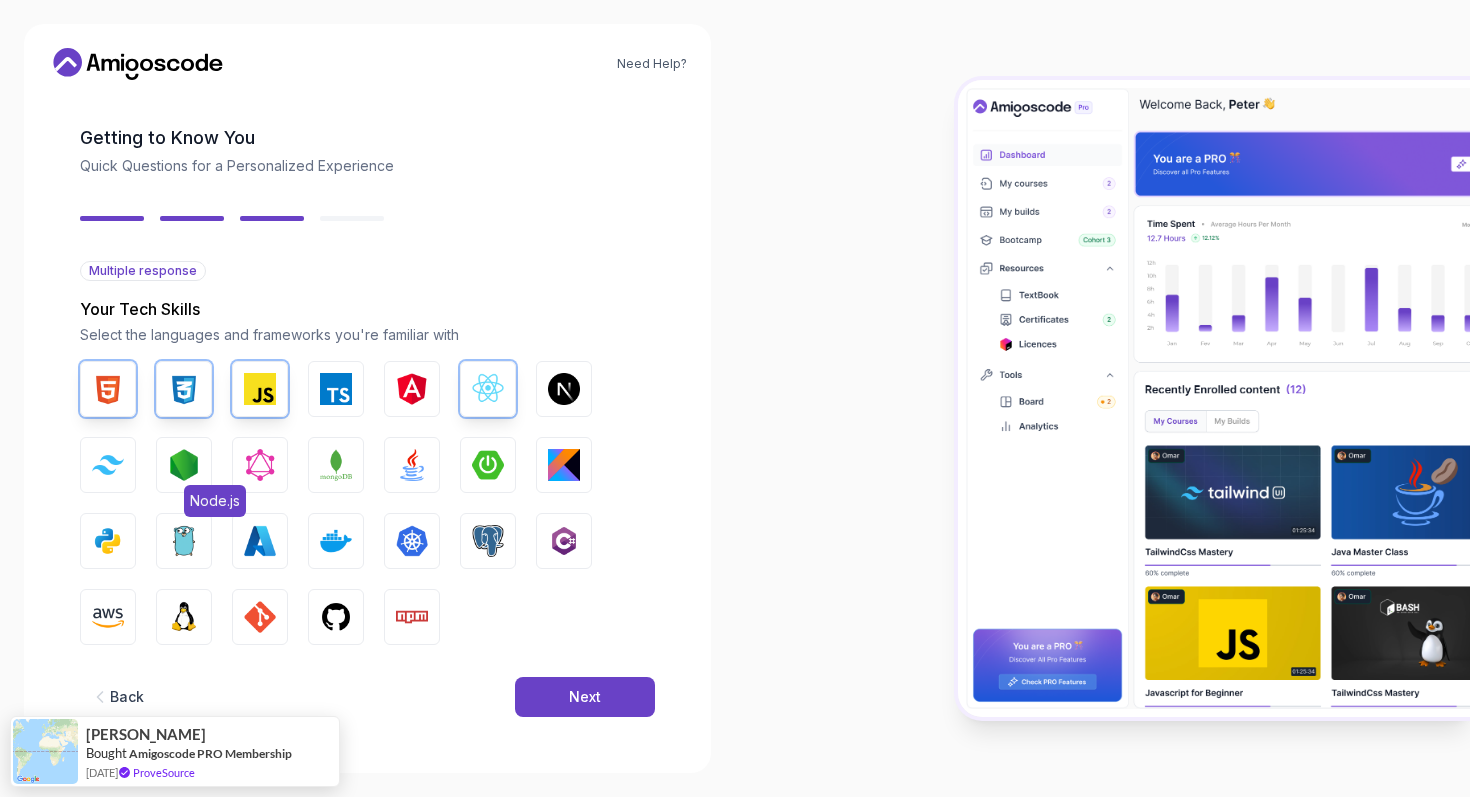click at bounding box center [184, 465] 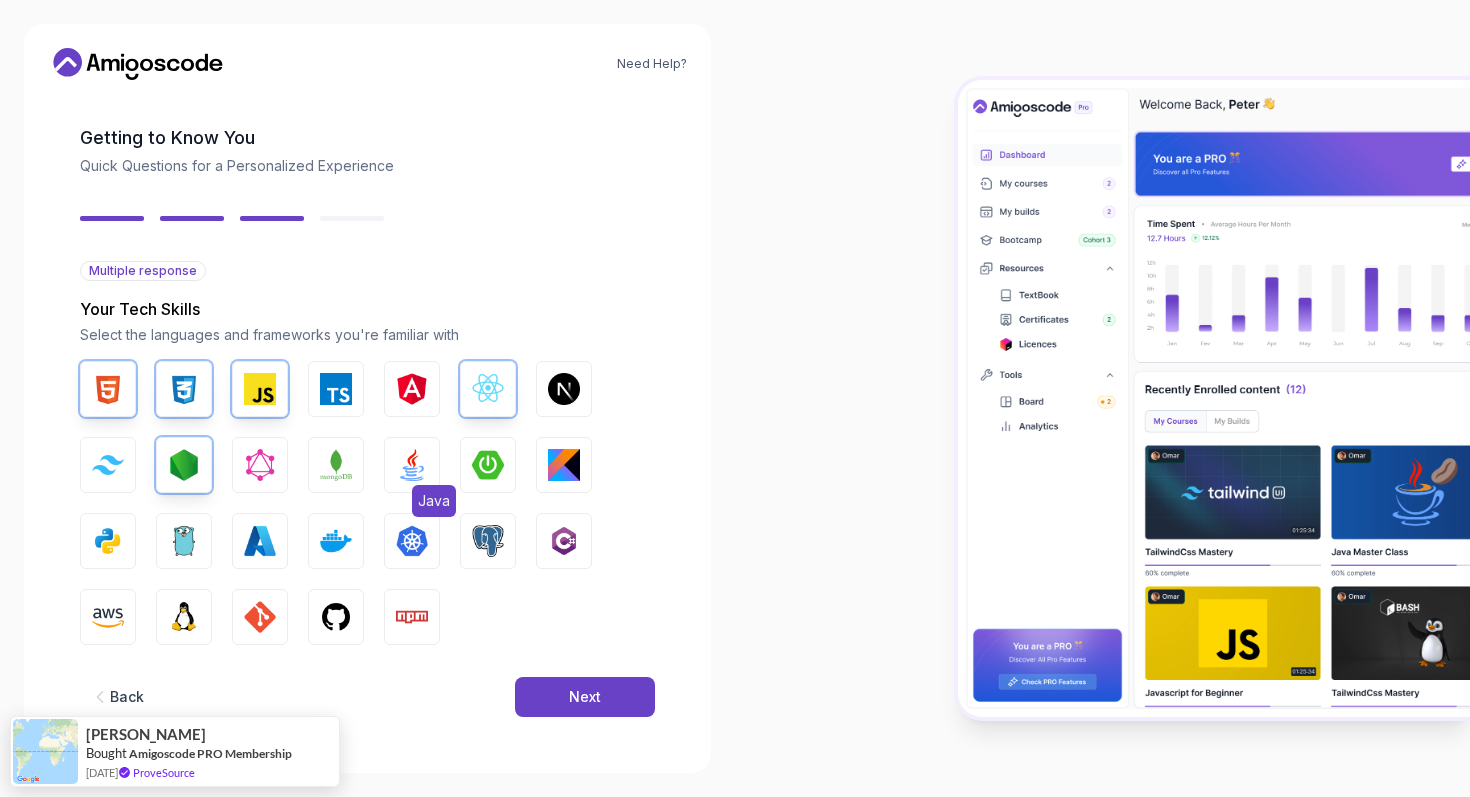 click at bounding box center [412, 465] 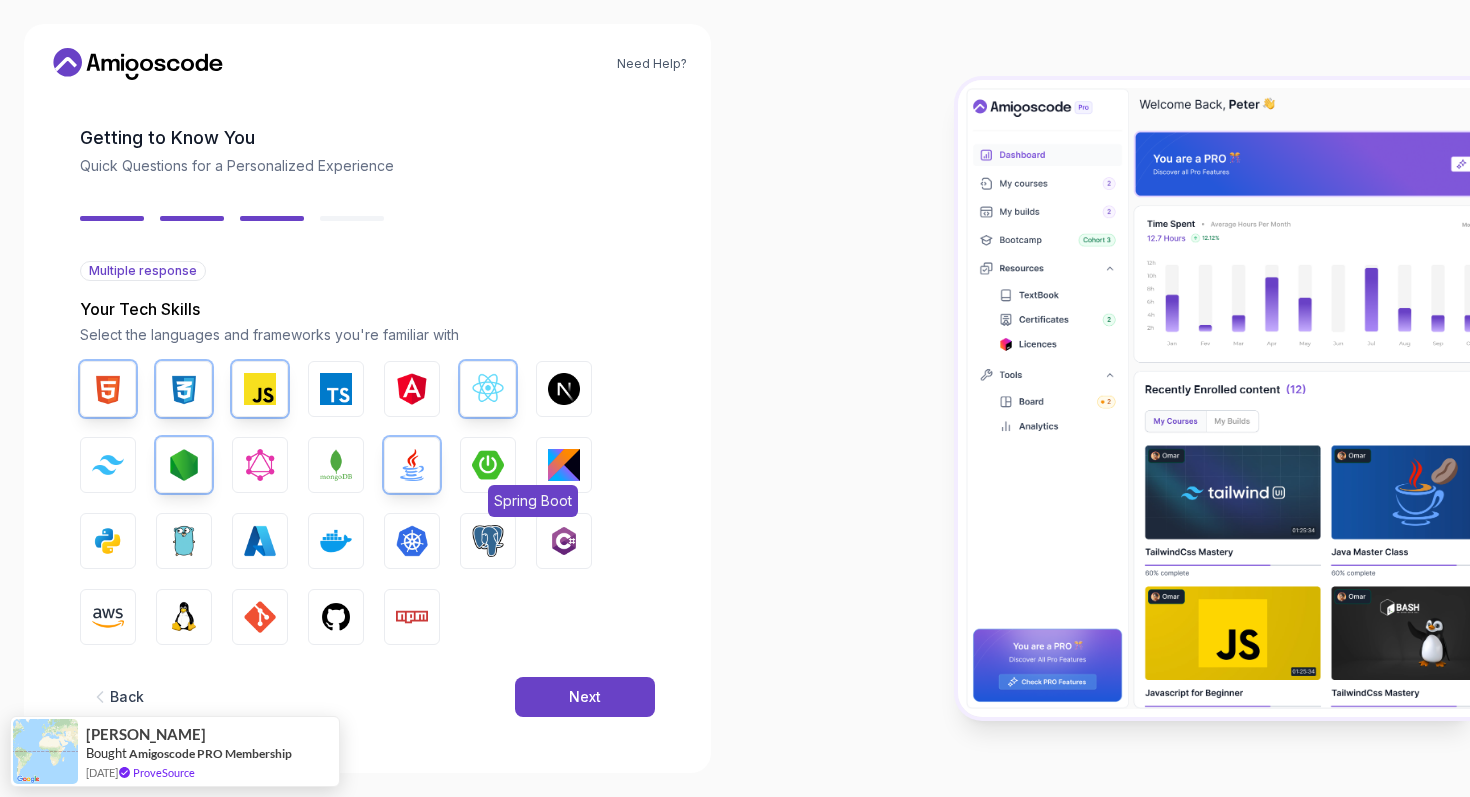 click at bounding box center [488, 465] 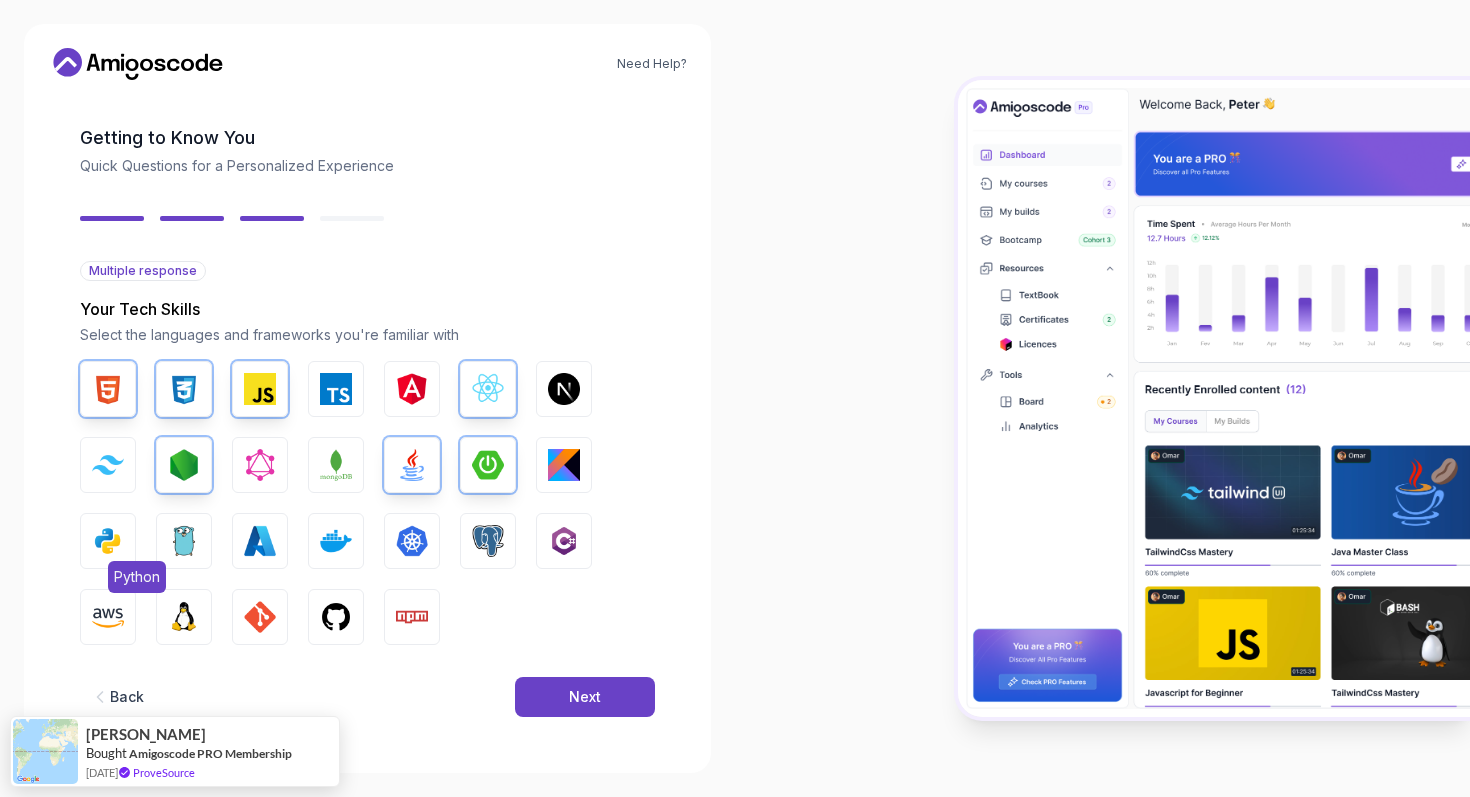 click on "Python" at bounding box center (108, 541) 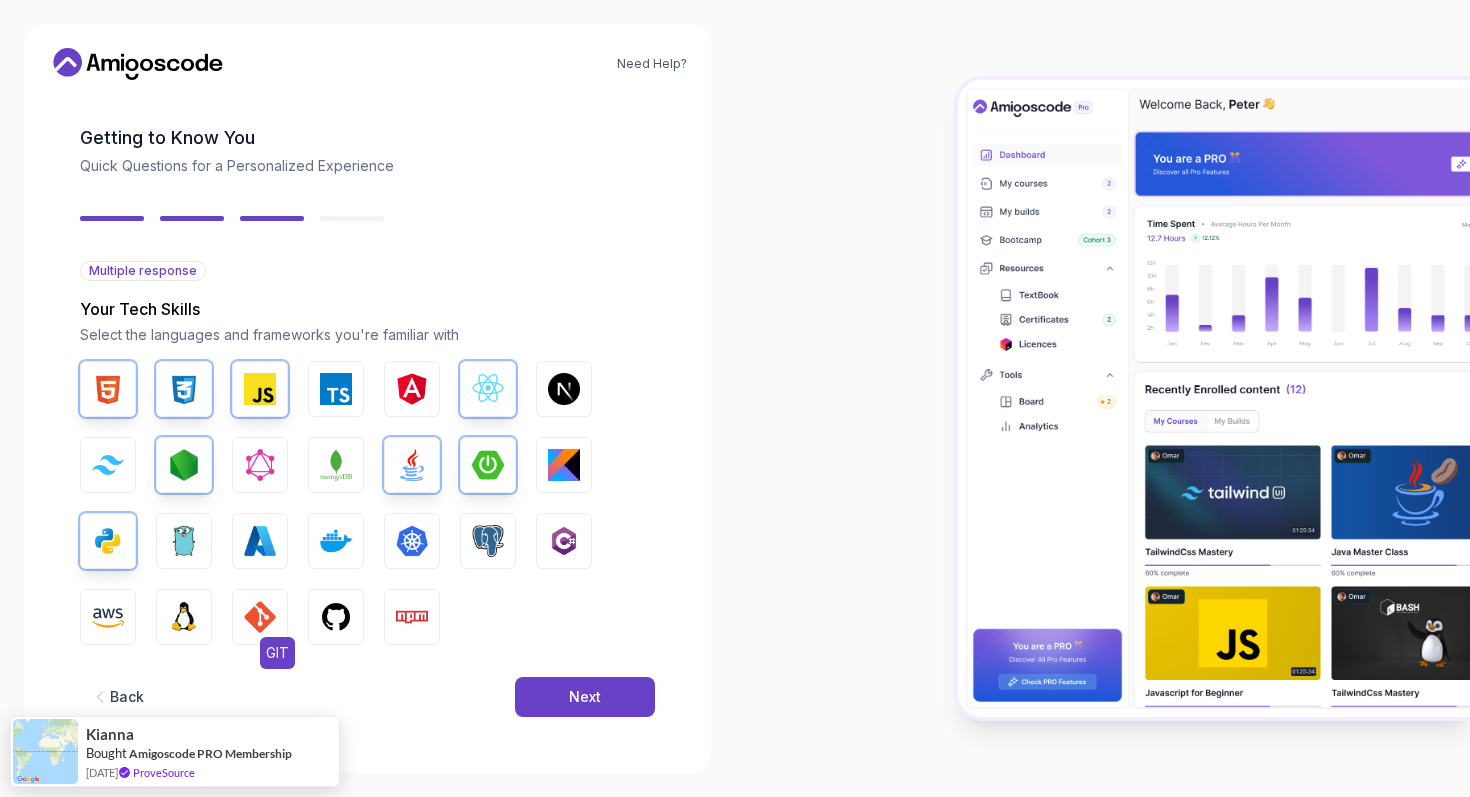 click at bounding box center (260, 617) 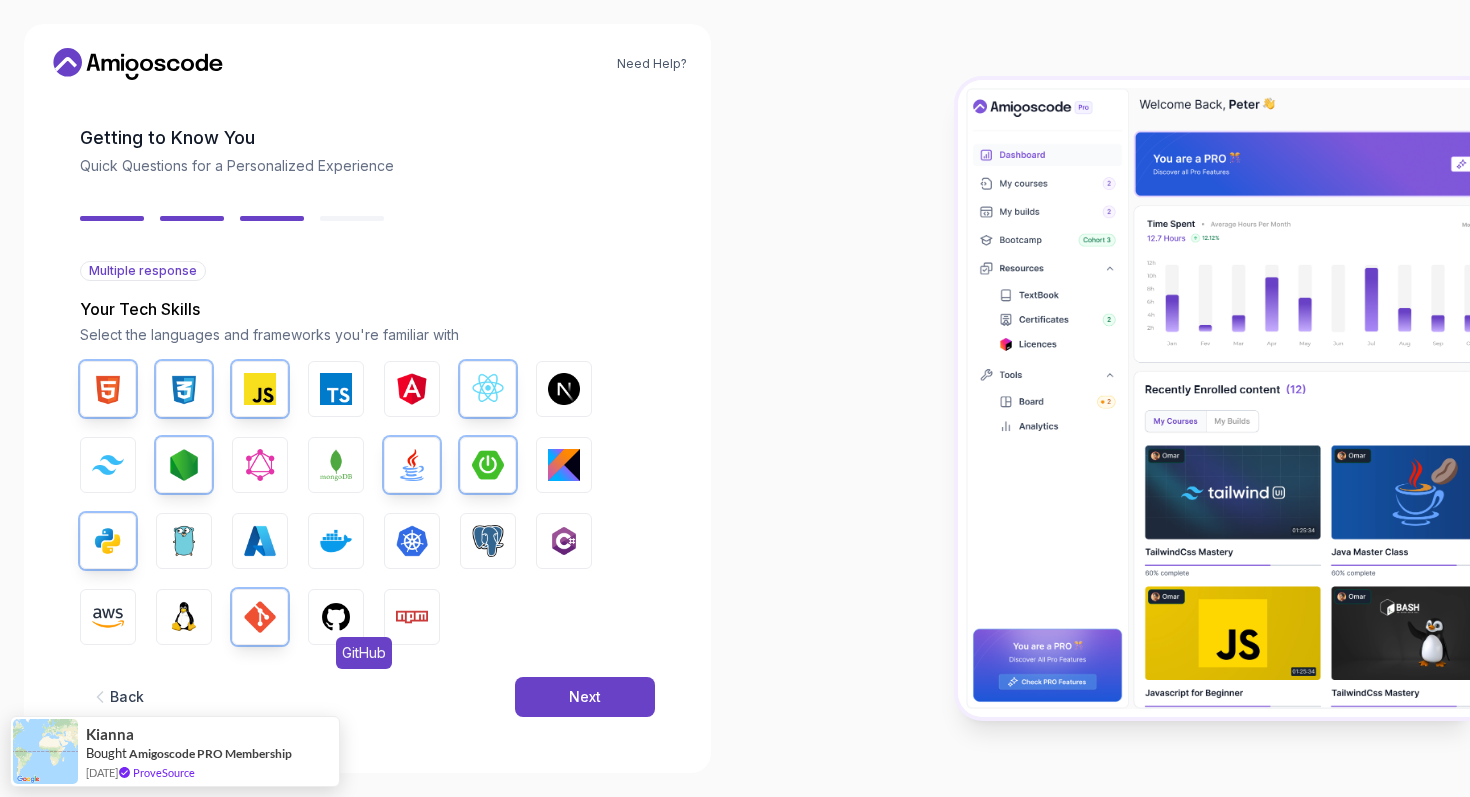 click at bounding box center (336, 617) 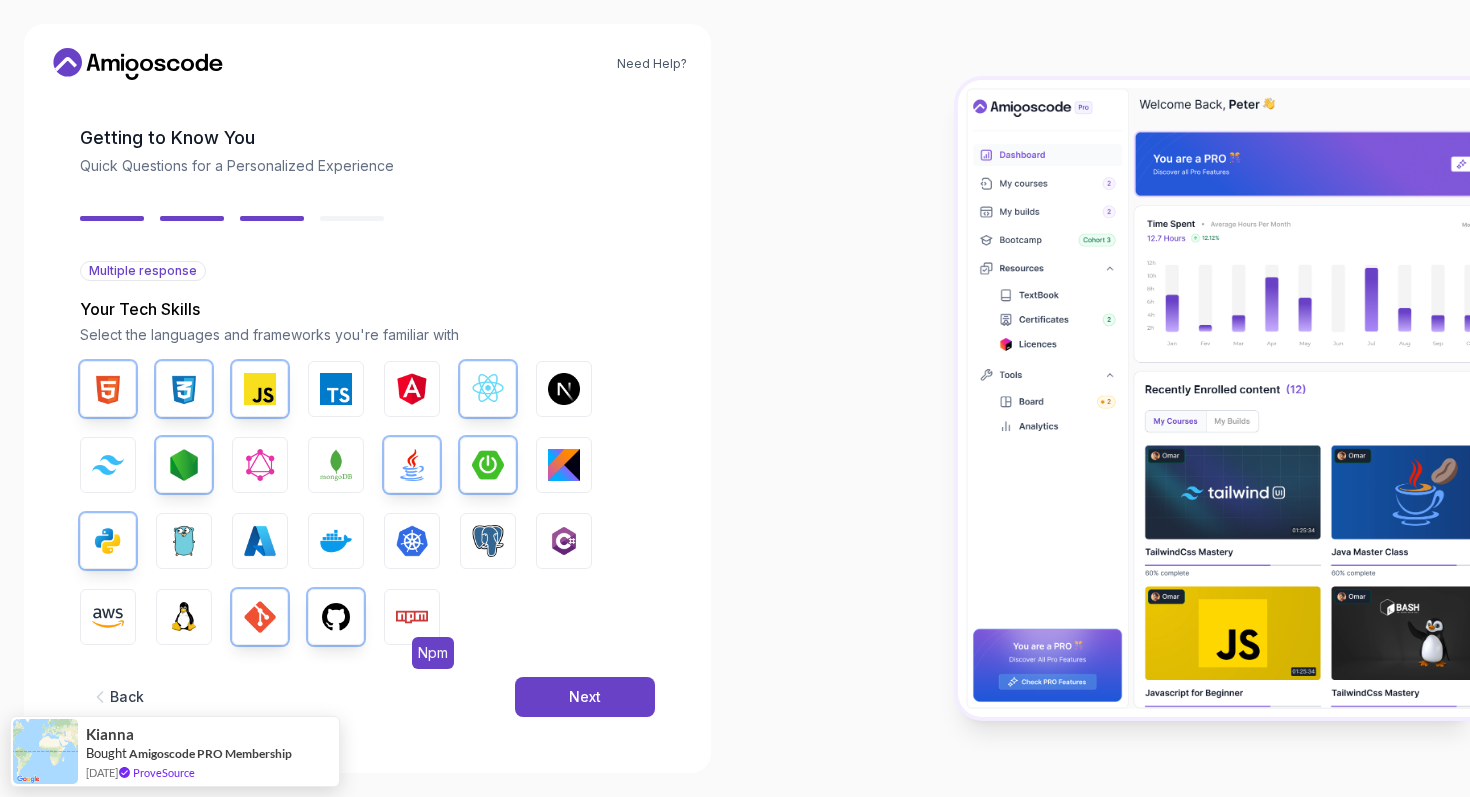 click at bounding box center (412, 617) 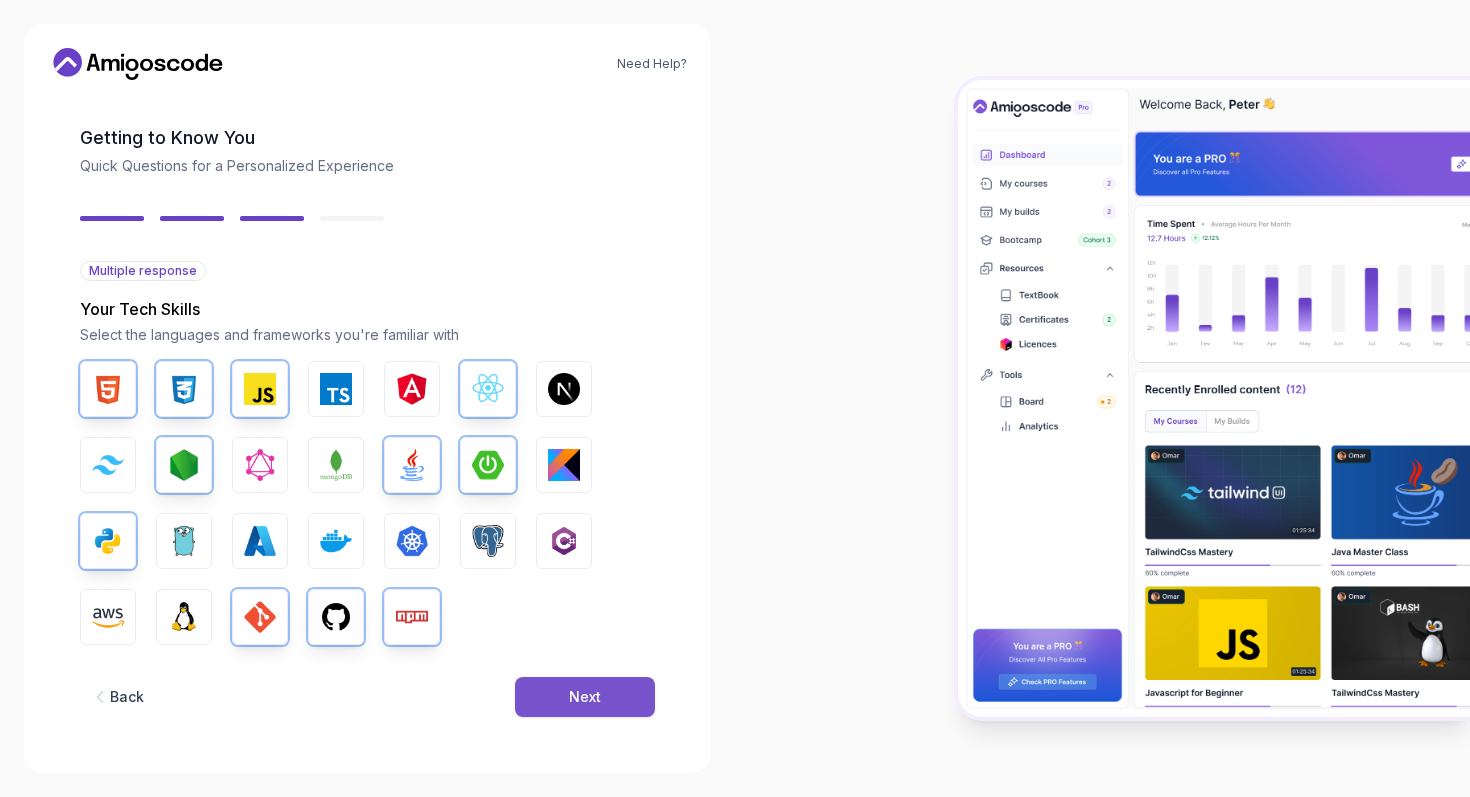click on "Next" at bounding box center [585, 697] 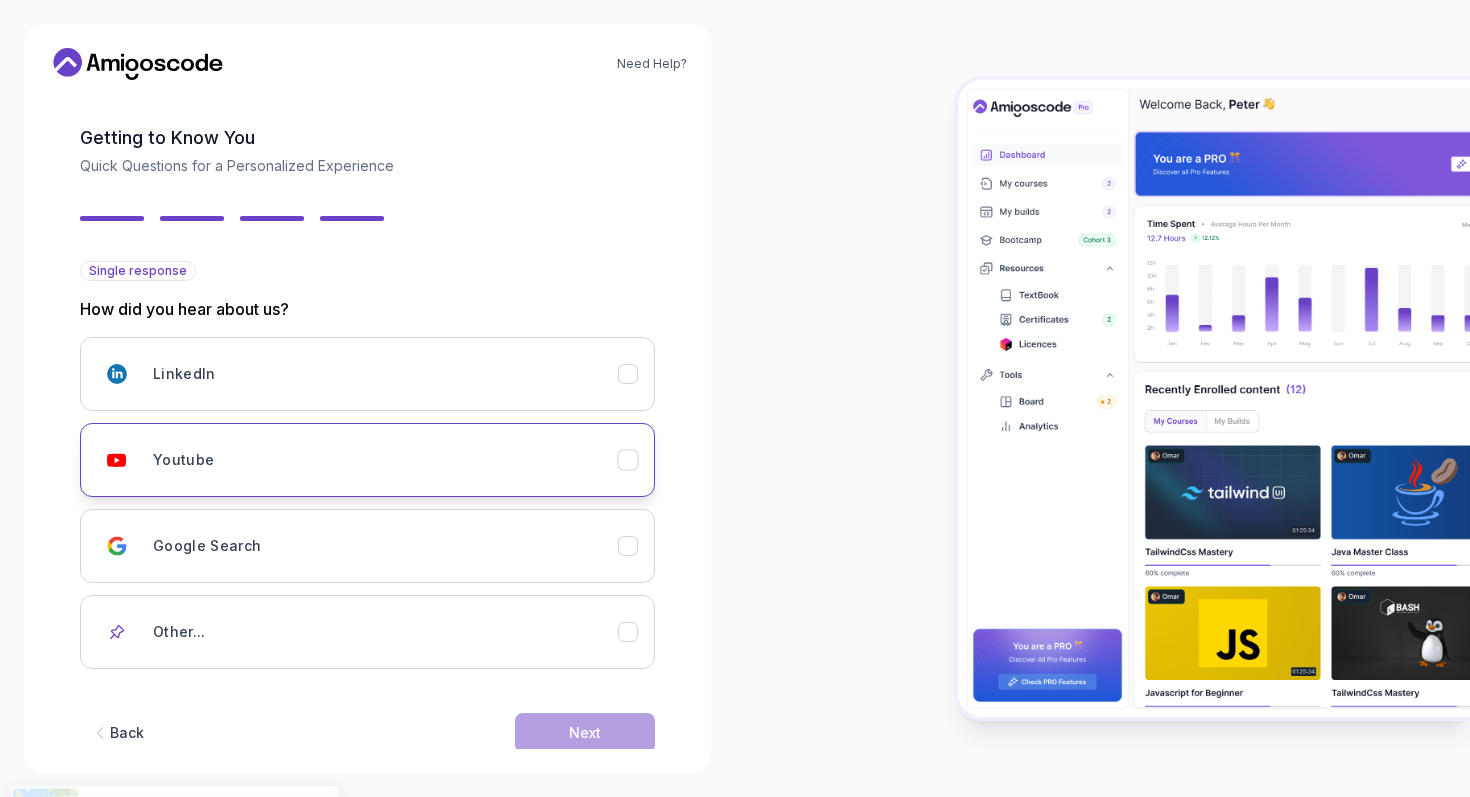 click on "Youtube" at bounding box center (385, 460) 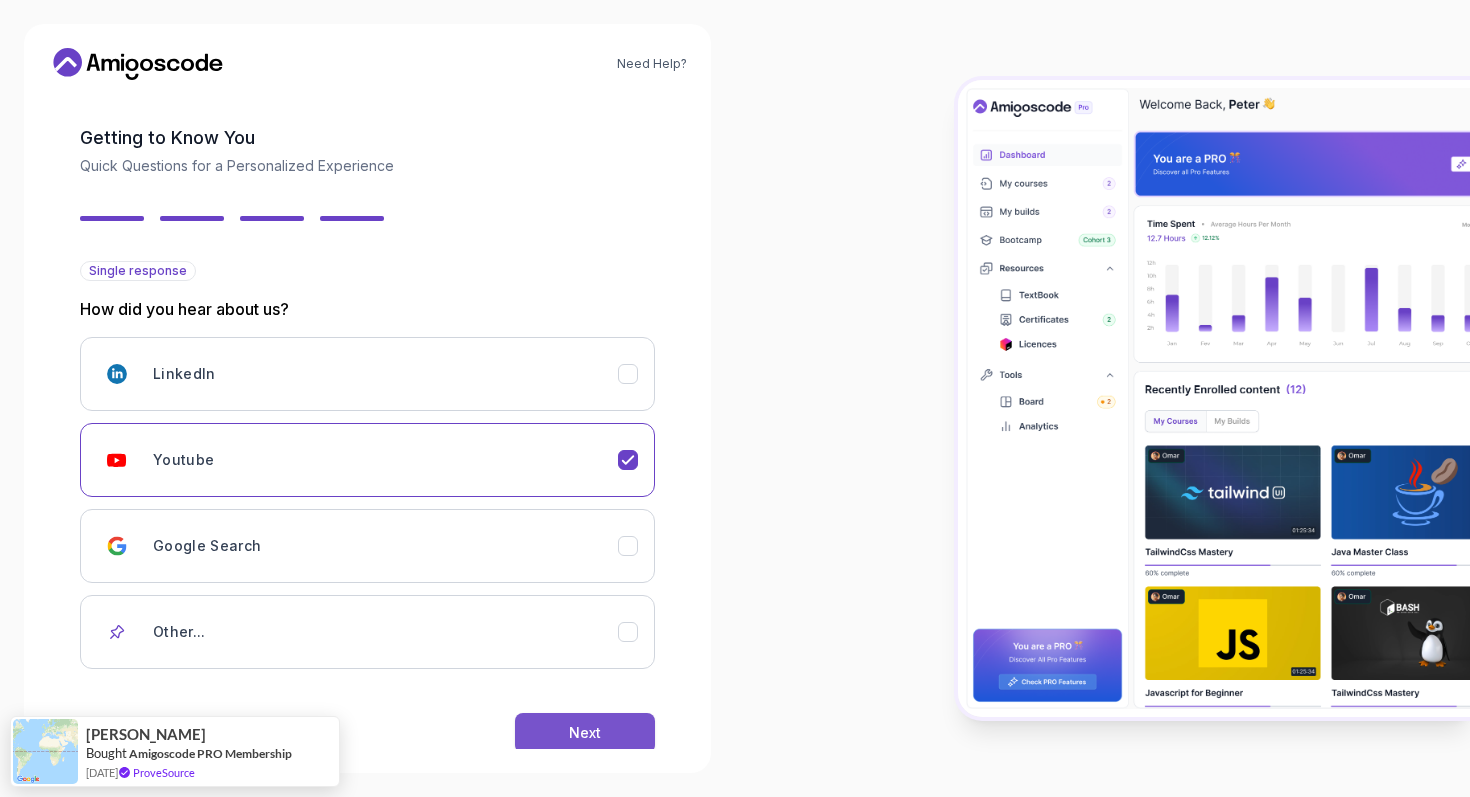 click on "Next" at bounding box center [585, 733] 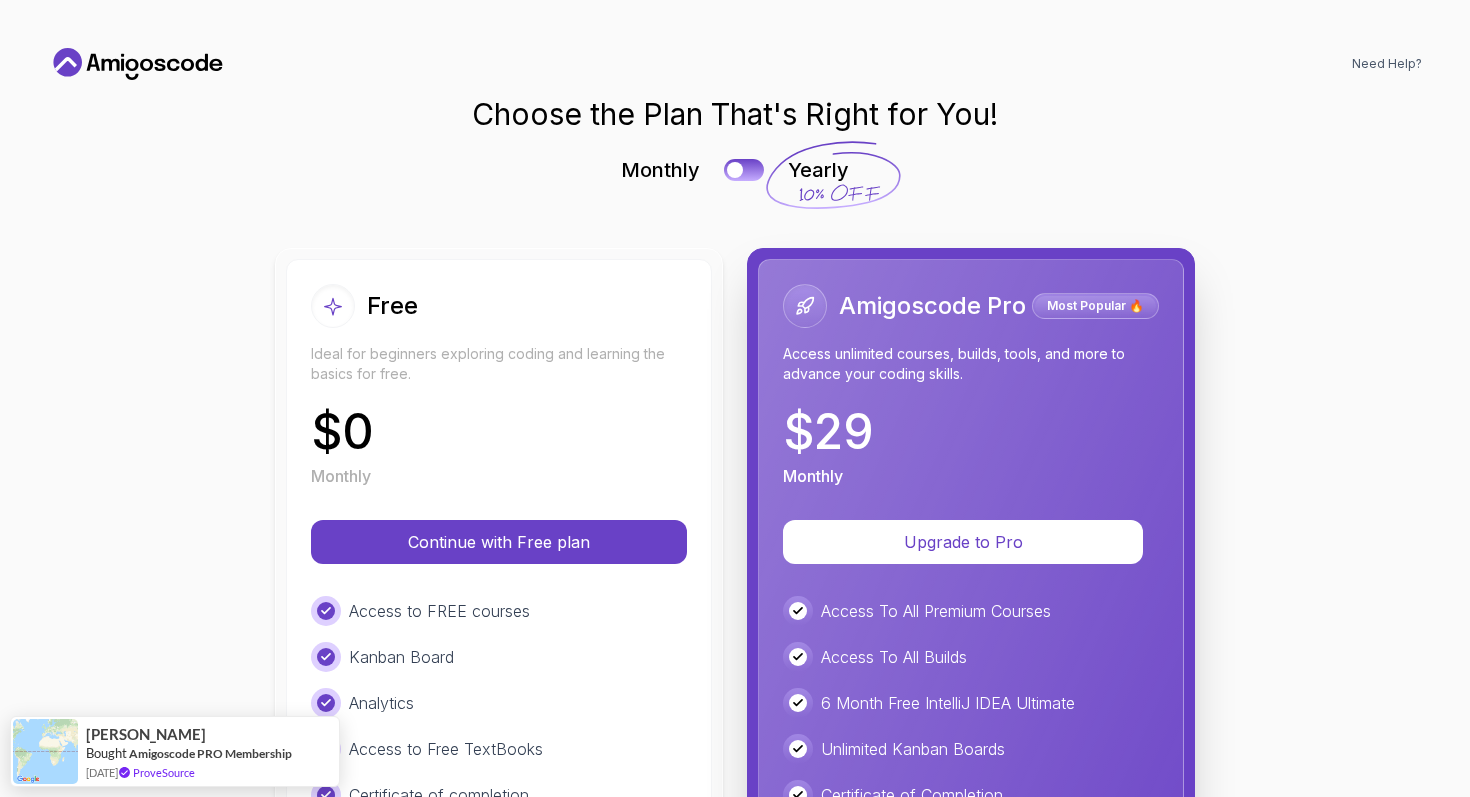 scroll, scrollTop: 0, scrollLeft: 0, axis: both 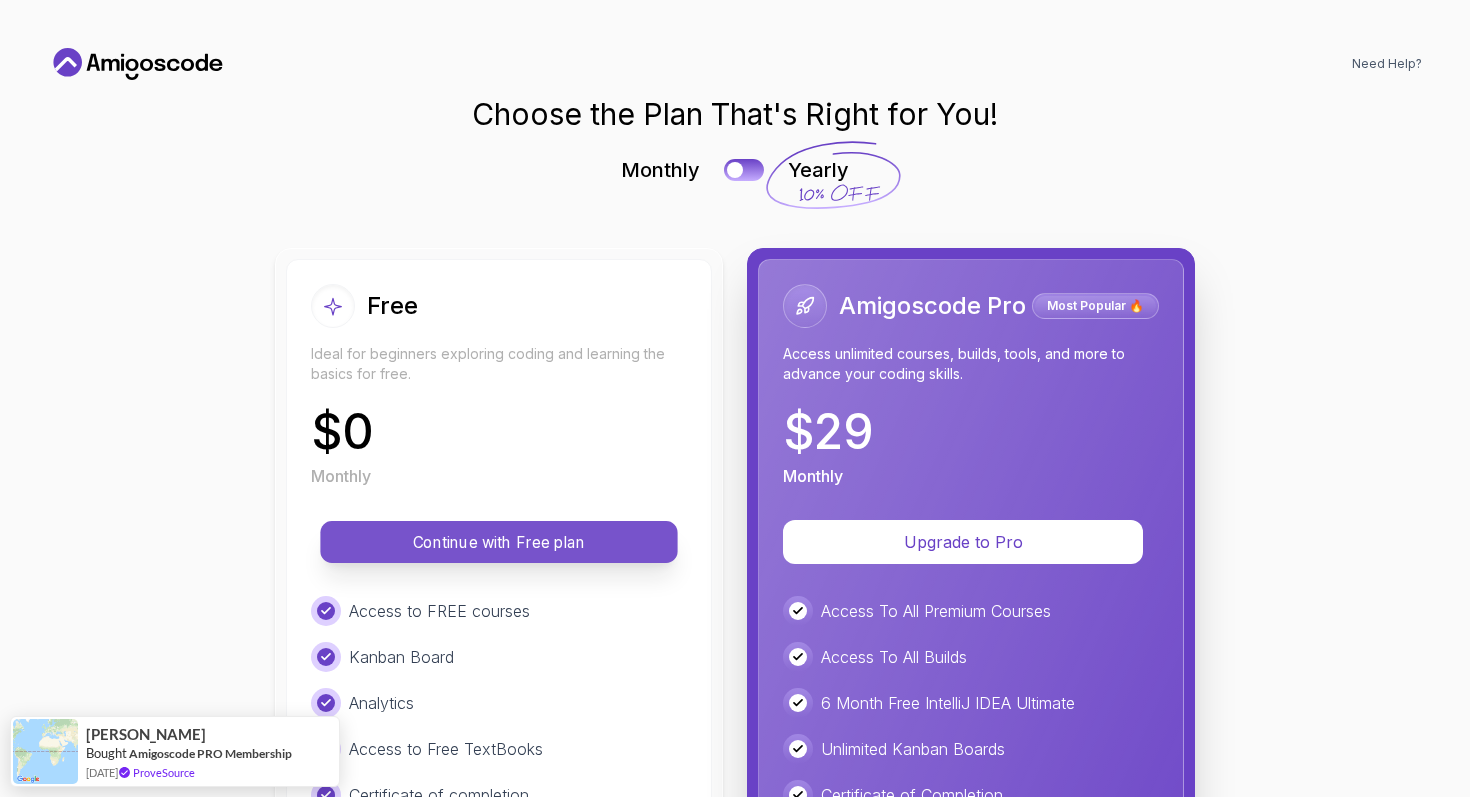click on "Continue with Free plan" at bounding box center (499, 542) 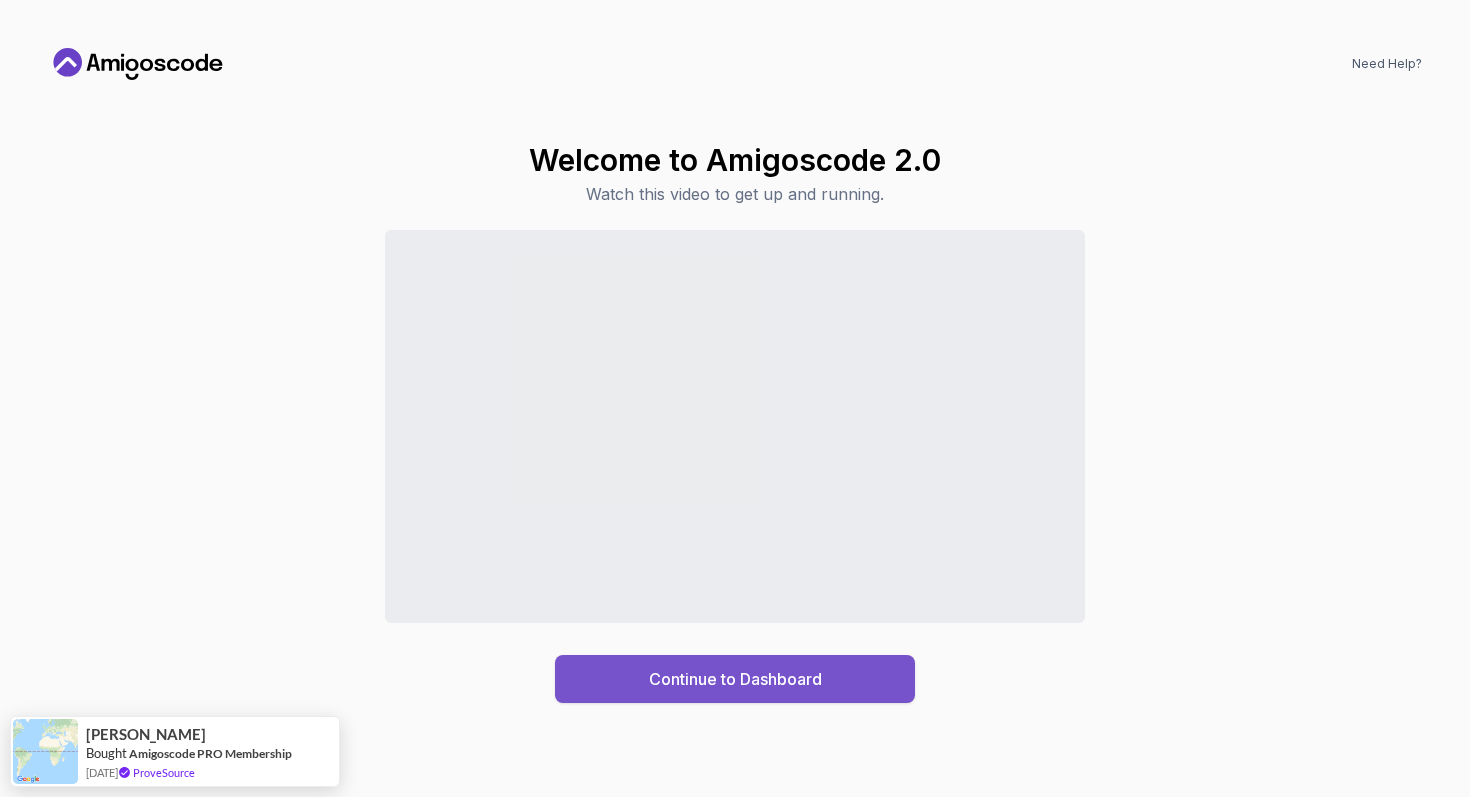 click on "Continue to Dashboard" at bounding box center [735, 679] 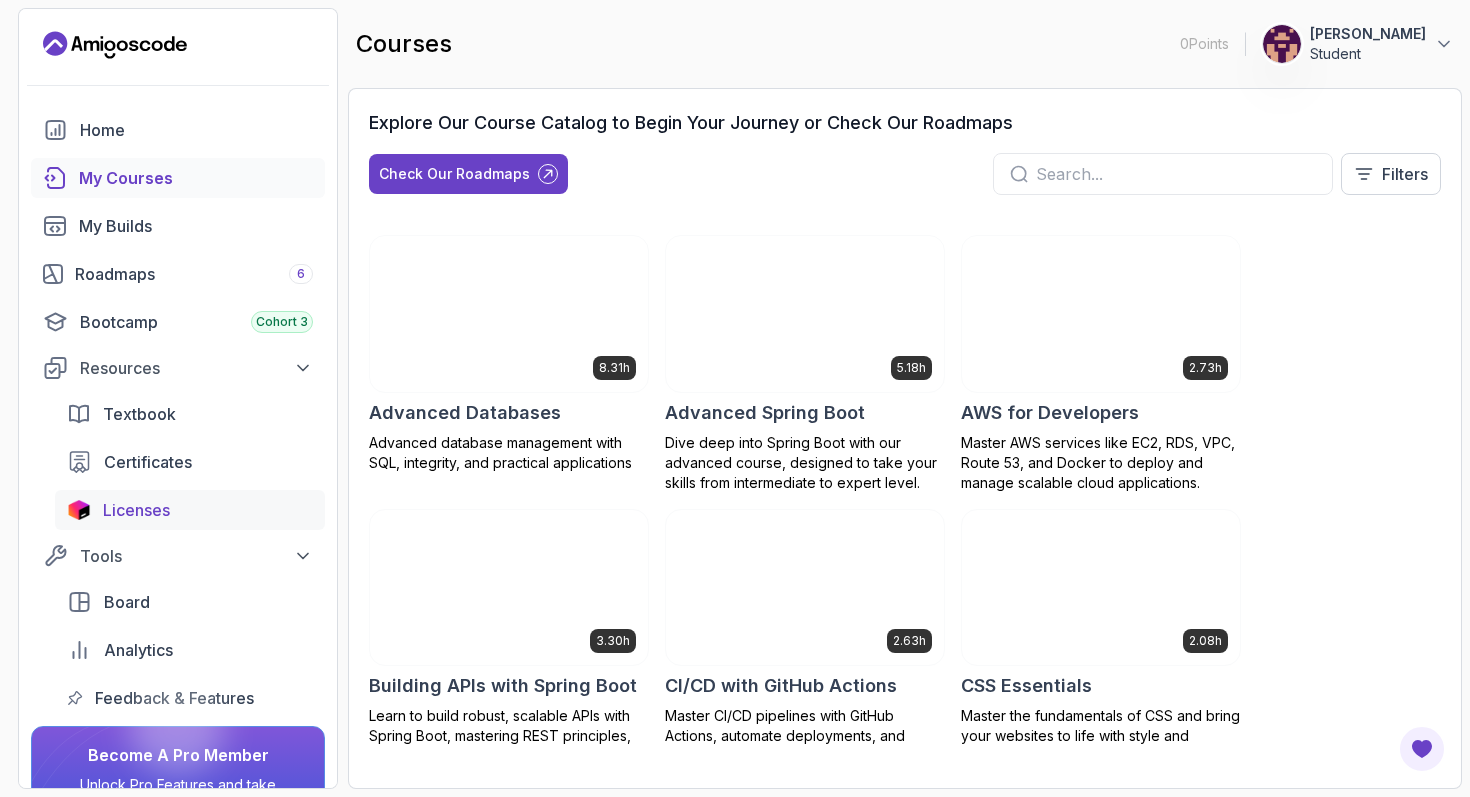 click on "Licenses" at bounding box center [136, 510] 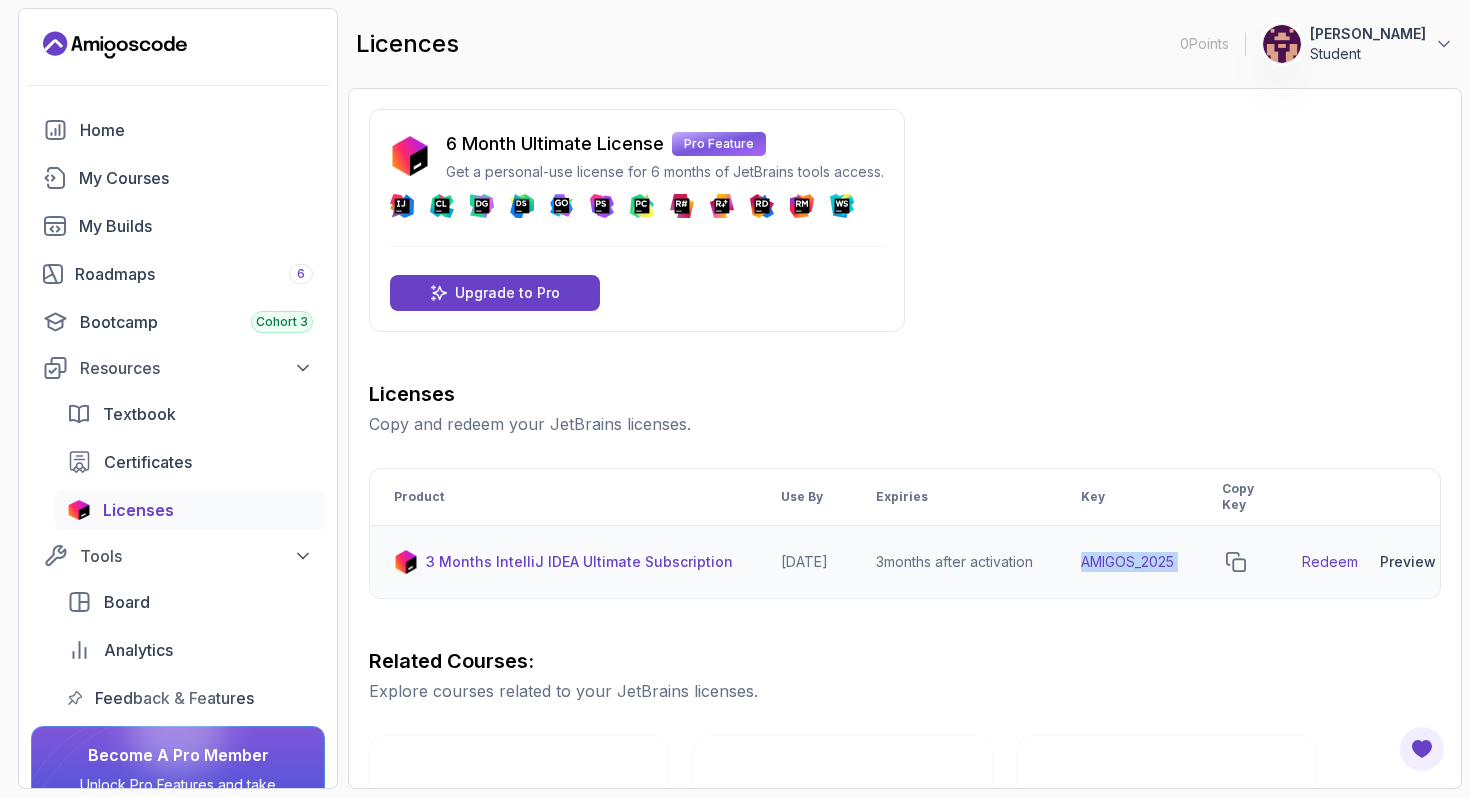 drag, startPoint x: 1090, startPoint y: 561, endPoint x: 1232, endPoint y: 567, distance: 142.12671 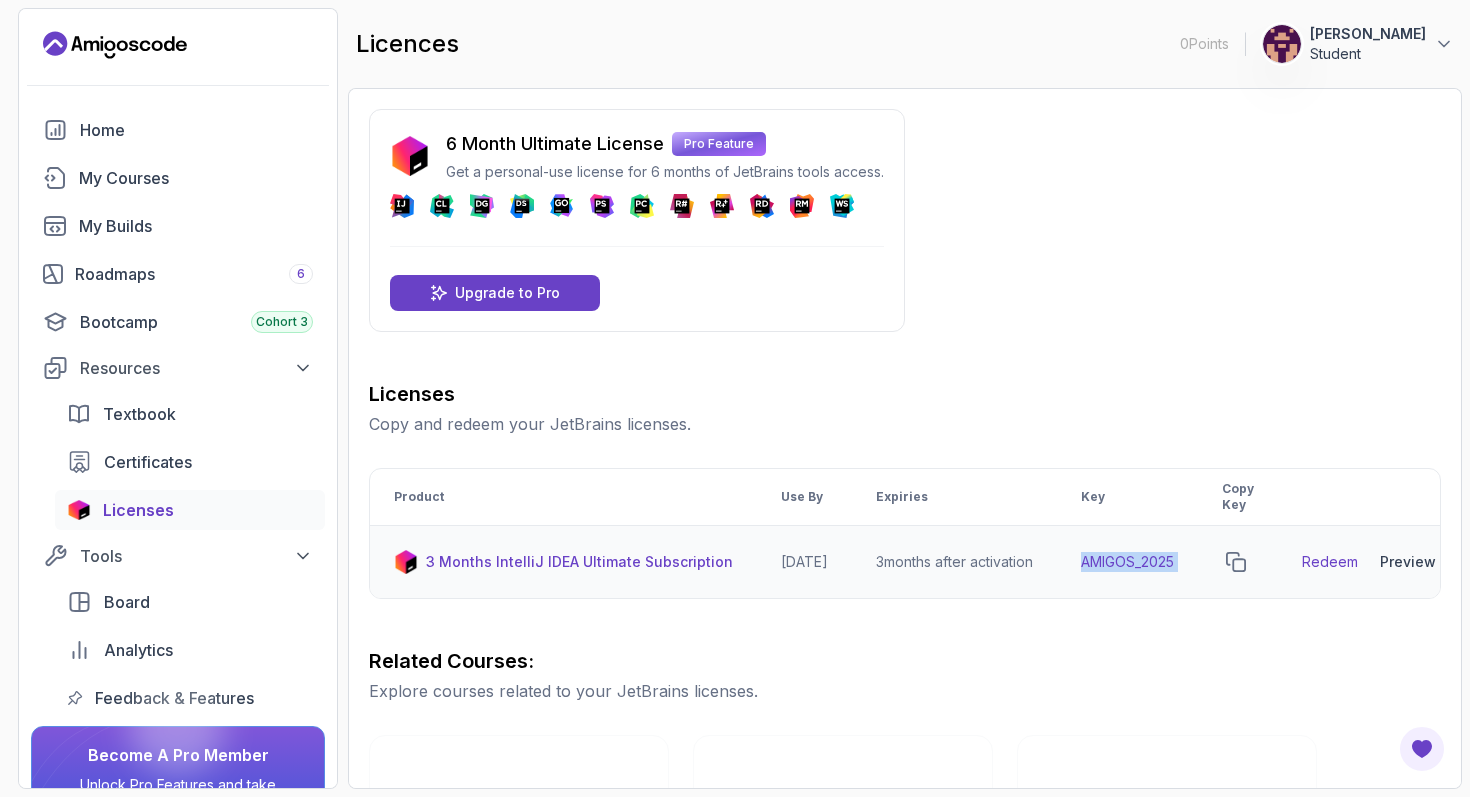 click on "3 Months IntelliJ IDEA Ultimate Subscription [DATE] 3  months after activation AMIGOS_2025 Redeem Preview Download" at bounding box center [920, 562] 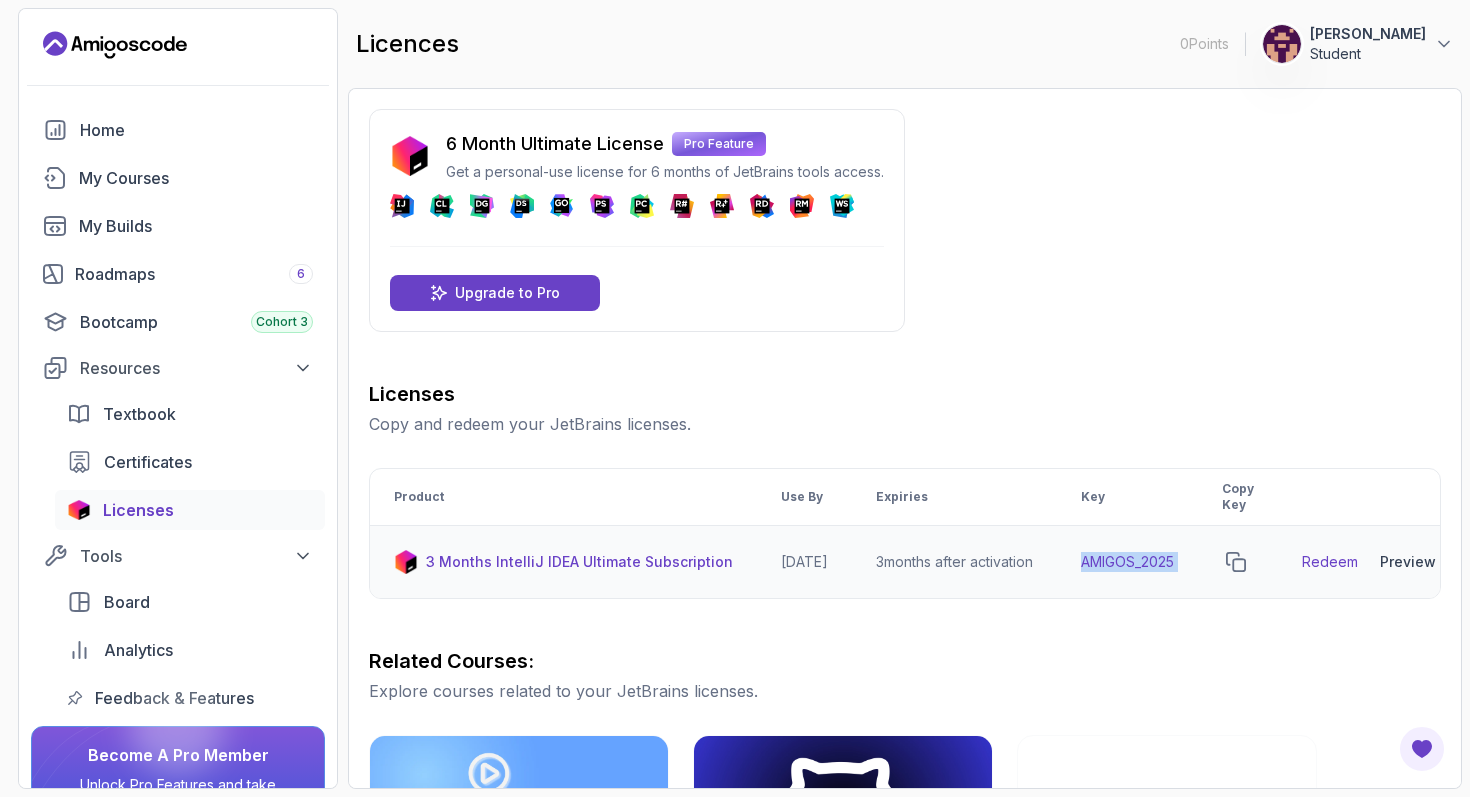 copy on "AMIGOS_2025" 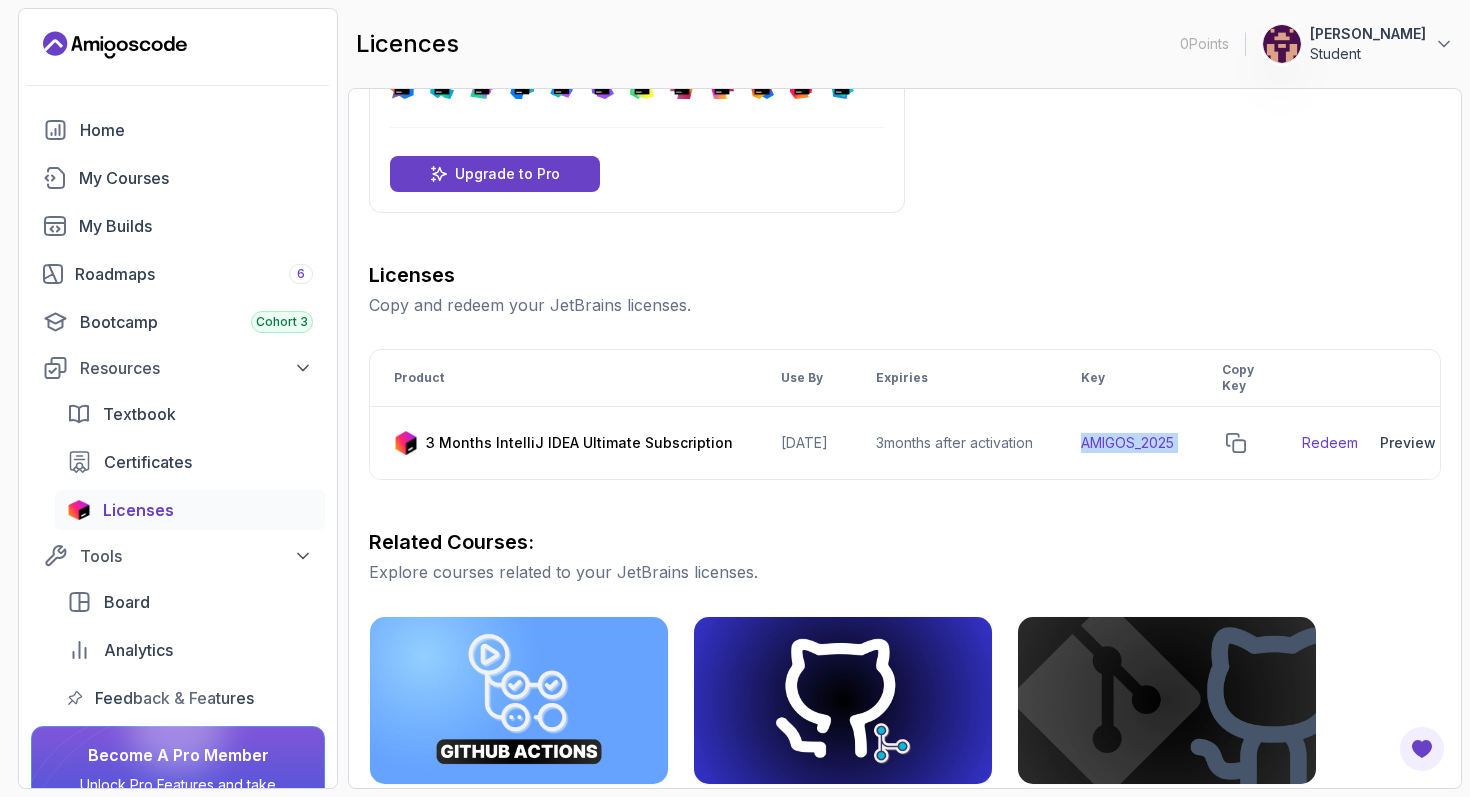 scroll, scrollTop: 123, scrollLeft: 0, axis: vertical 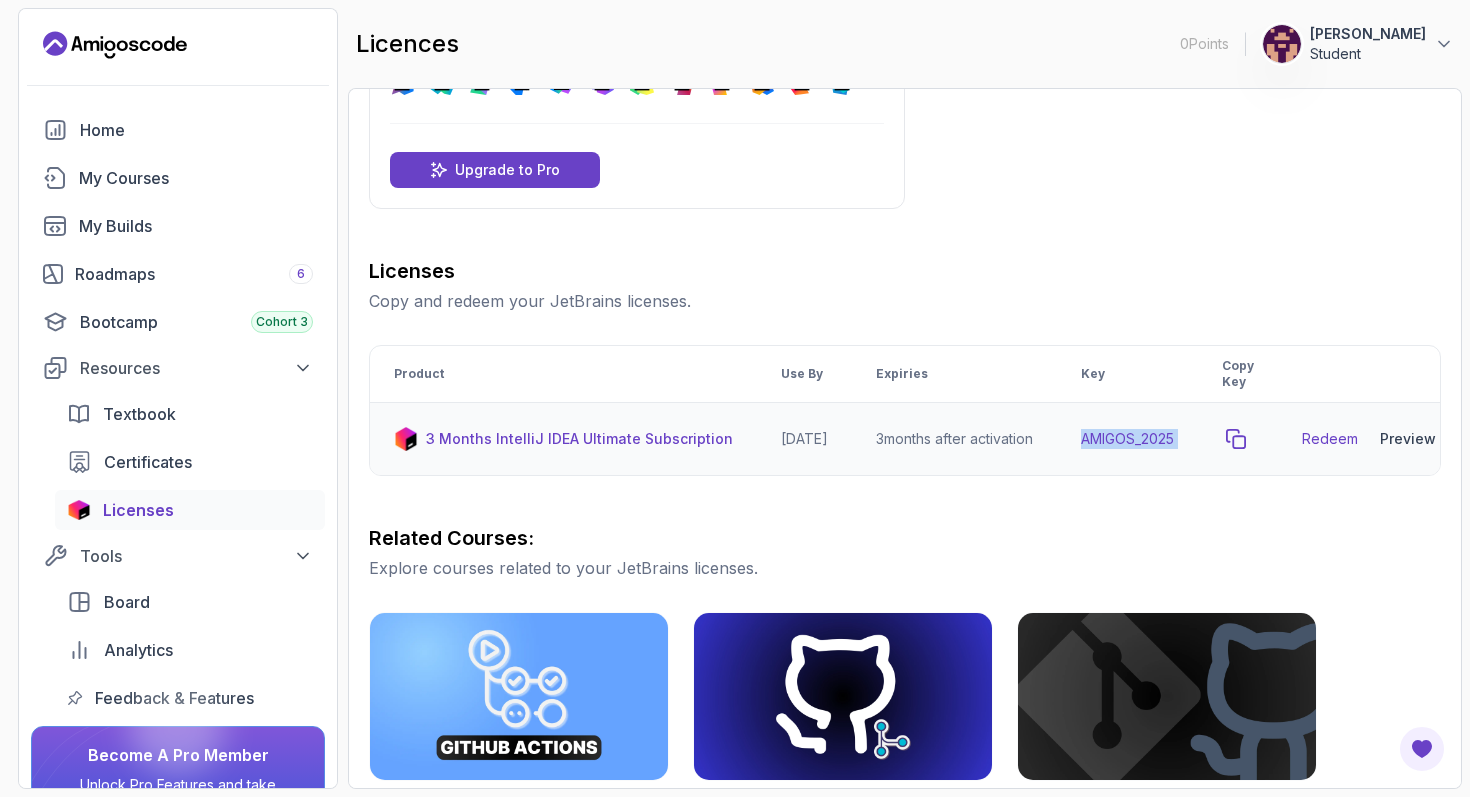click 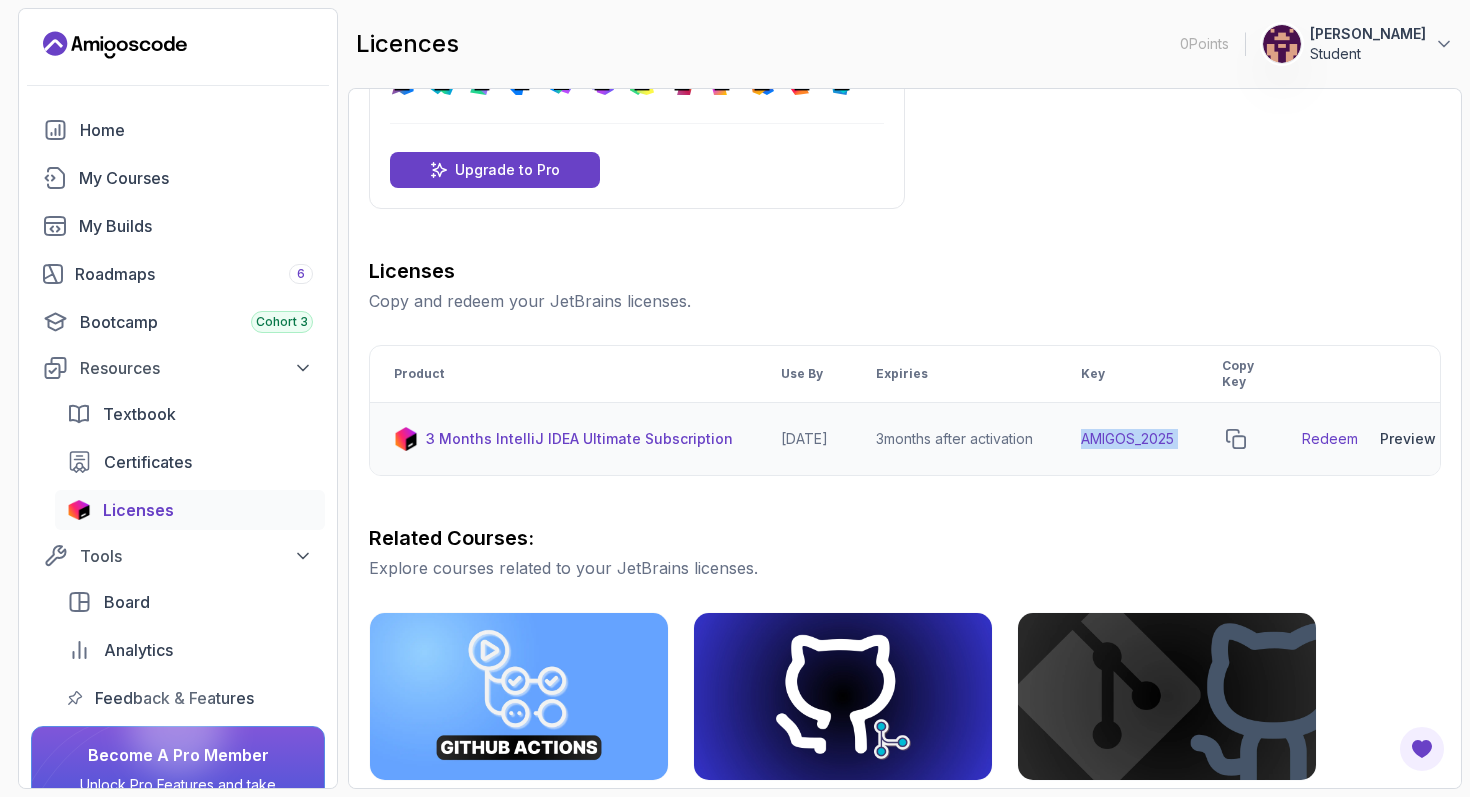 click on "Redeem" at bounding box center (1330, 439) 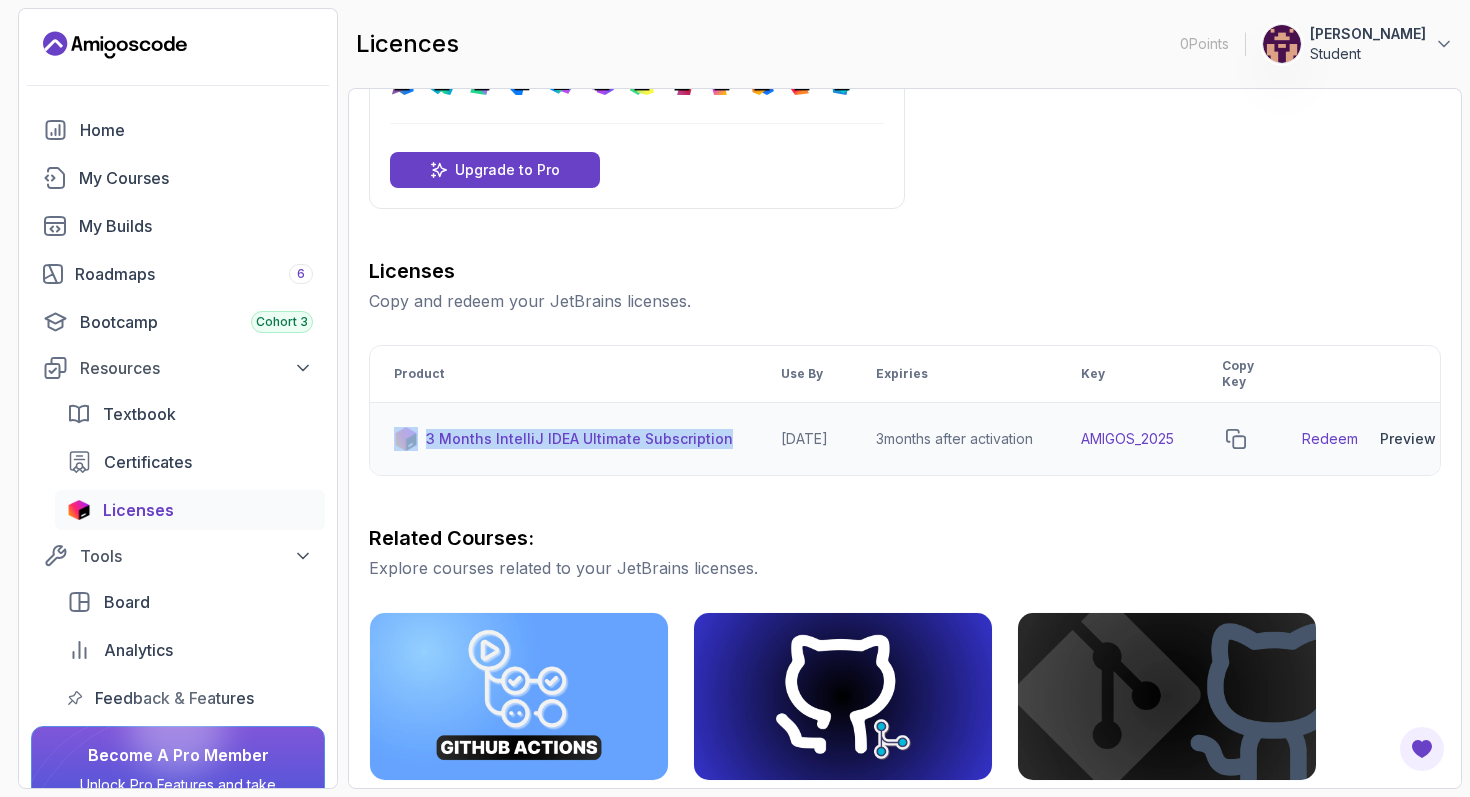 drag, startPoint x: 725, startPoint y: 433, endPoint x: 418, endPoint y: 437, distance: 307.02606 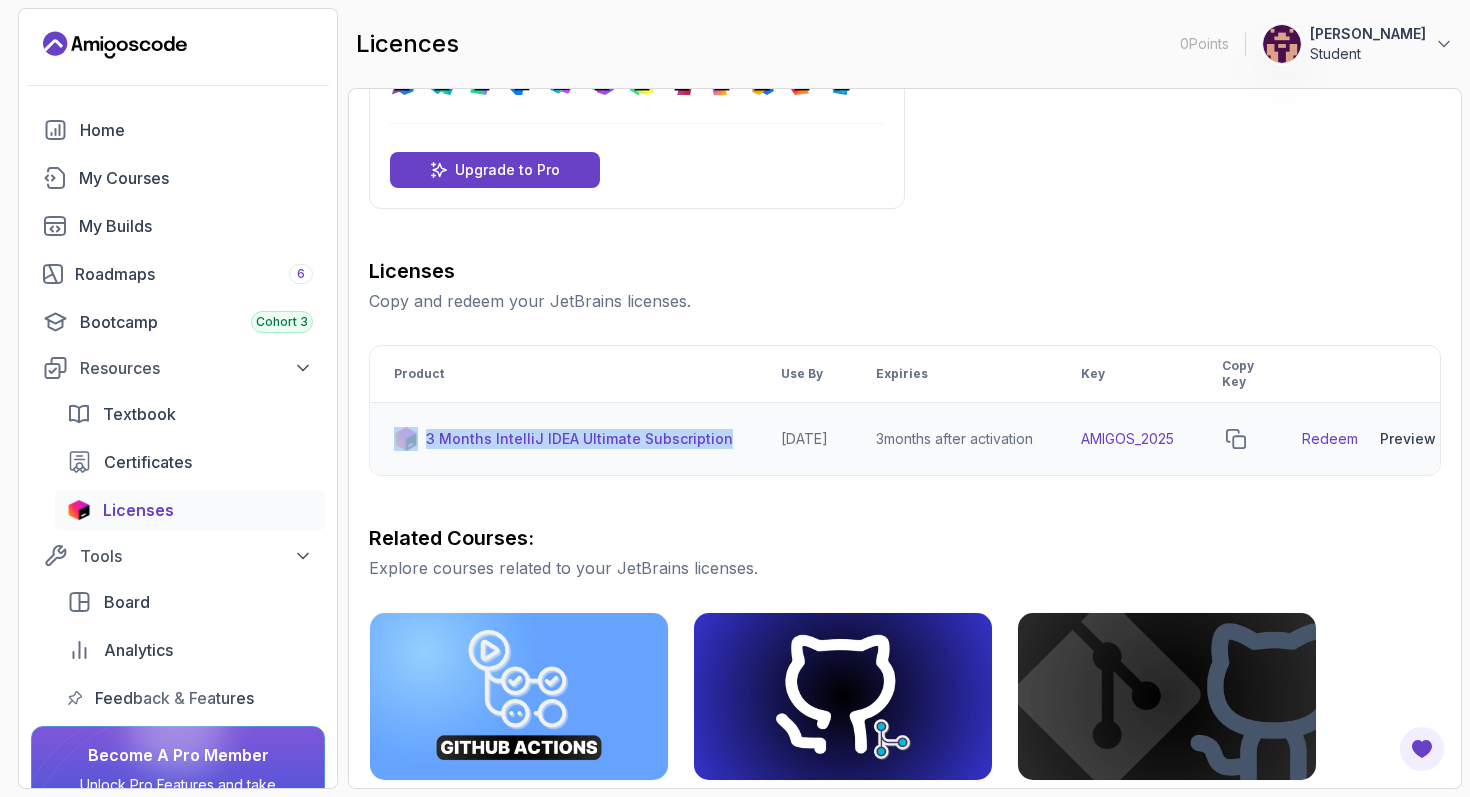 click on "3 Months IntelliJ IDEA Ultimate Subscription" at bounding box center [563, 439] 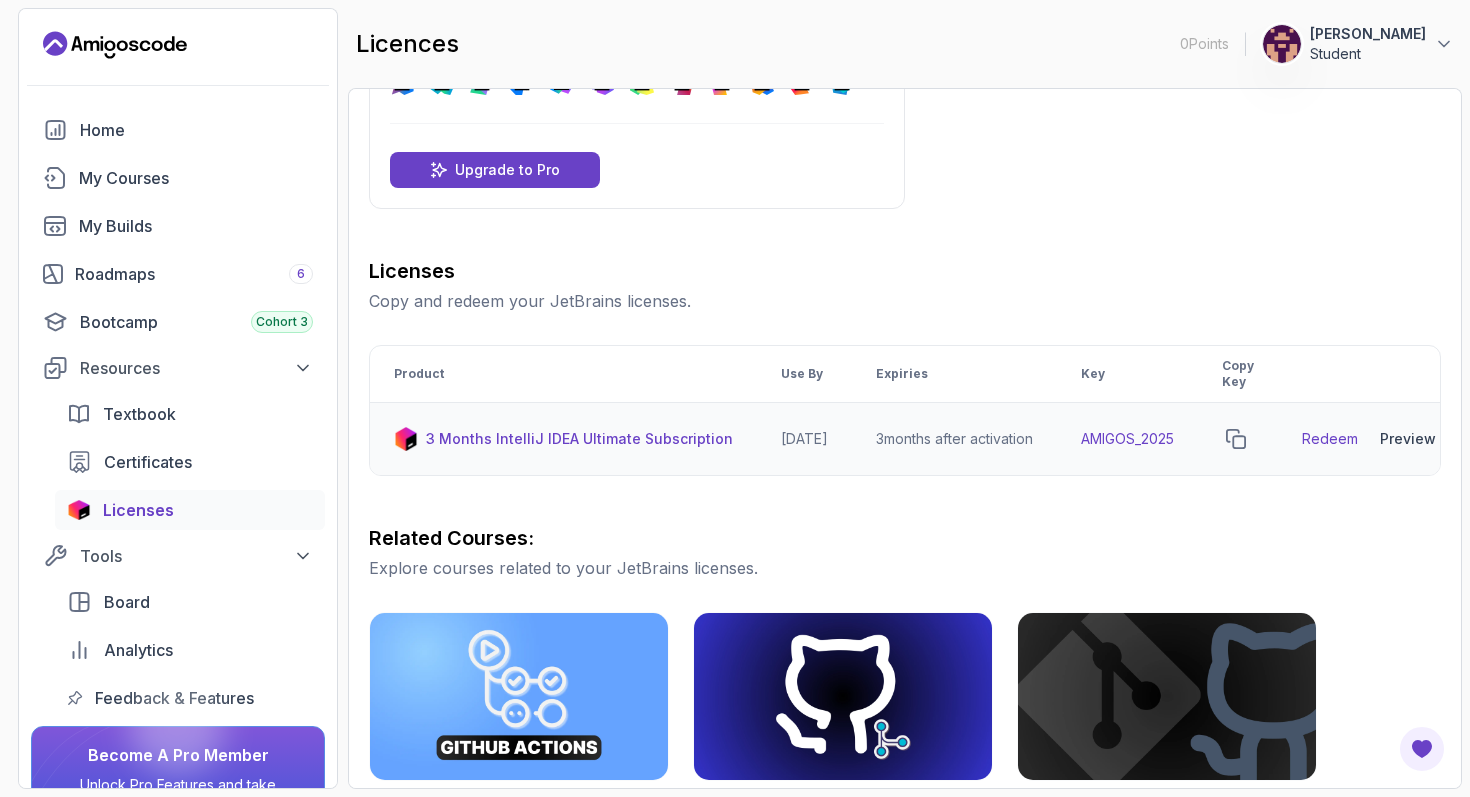 drag, startPoint x: 426, startPoint y: 437, endPoint x: 806, endPoint y: 463, distance: 380.88843 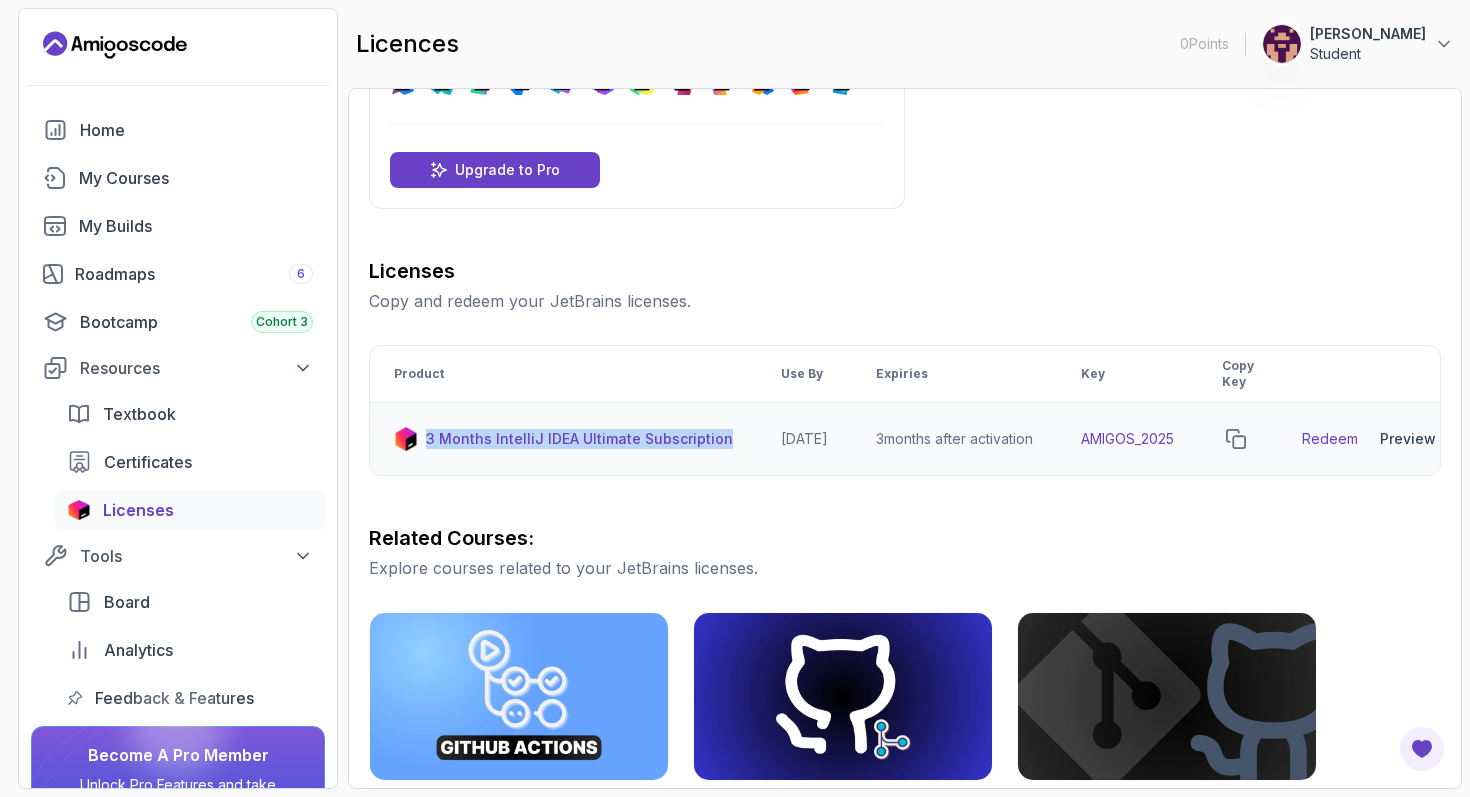 drag, startPoint x: 722, startPoint y: 438, endPoint x: 424, endPoint y: 431, distance: 298.0822 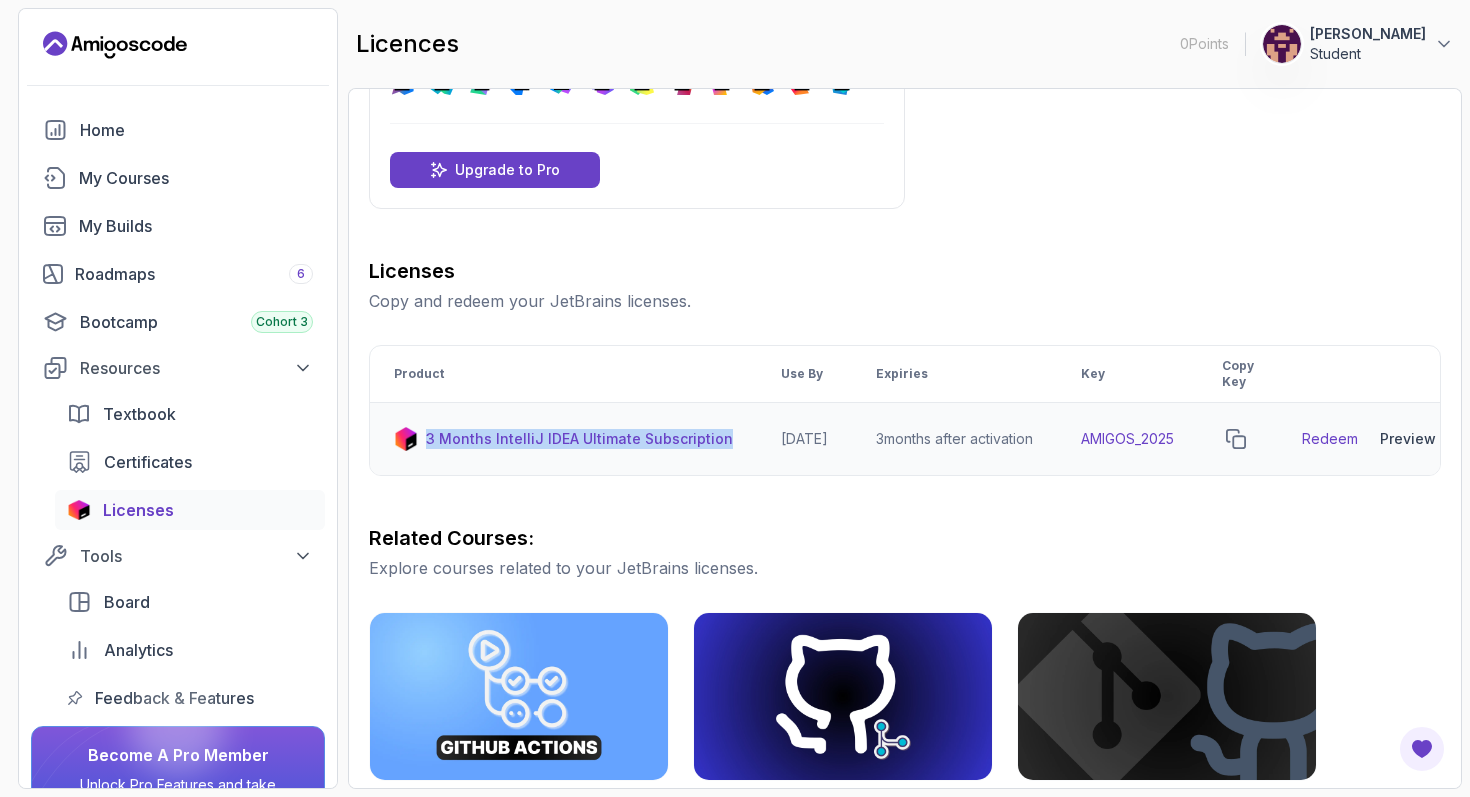 click on "3 Months IntelliJ IDEA Ultimate Subscription" at bounding box center (563, 439) 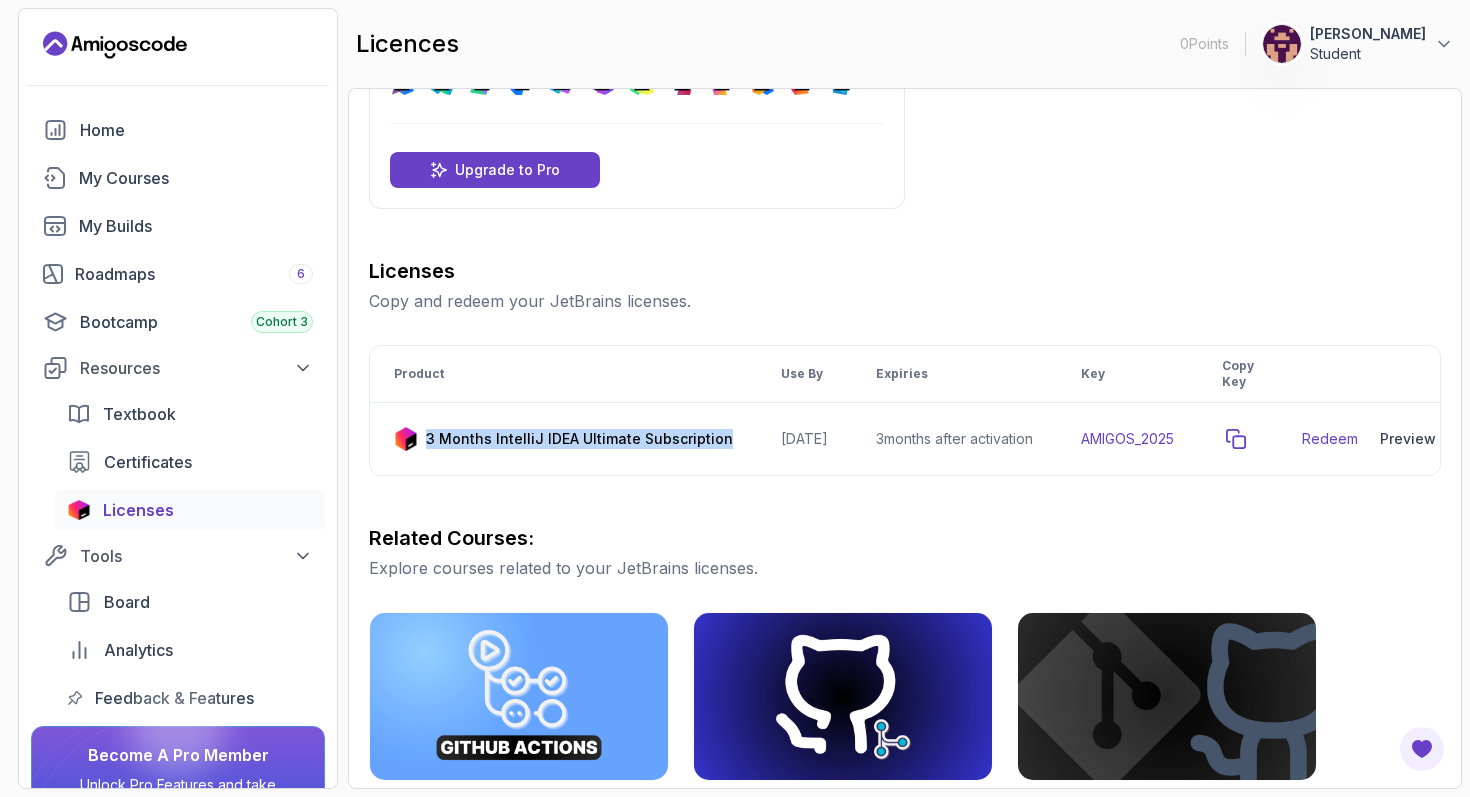 click 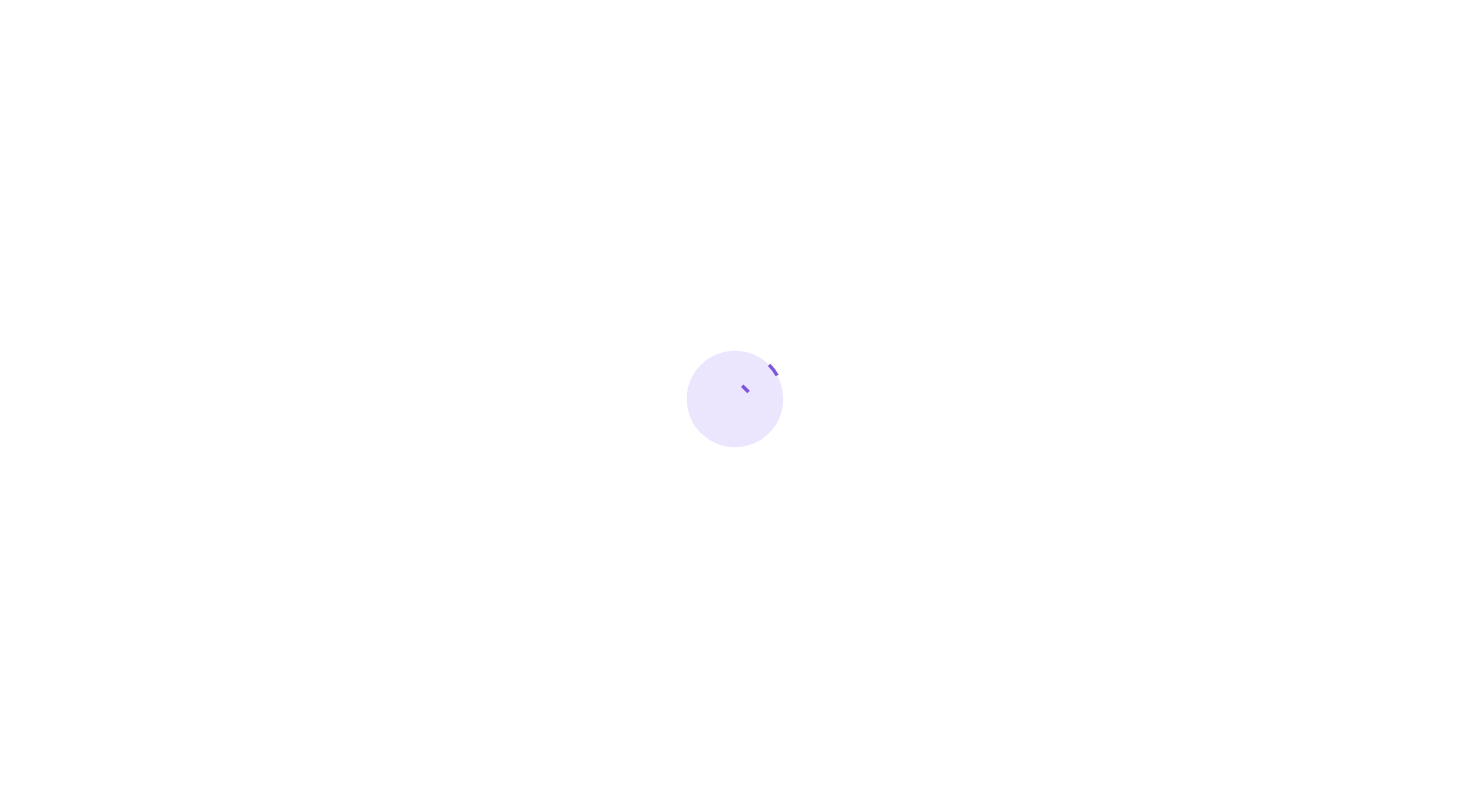 scroll, scrollTop: 0, scrollLeft: 0, axis: both 